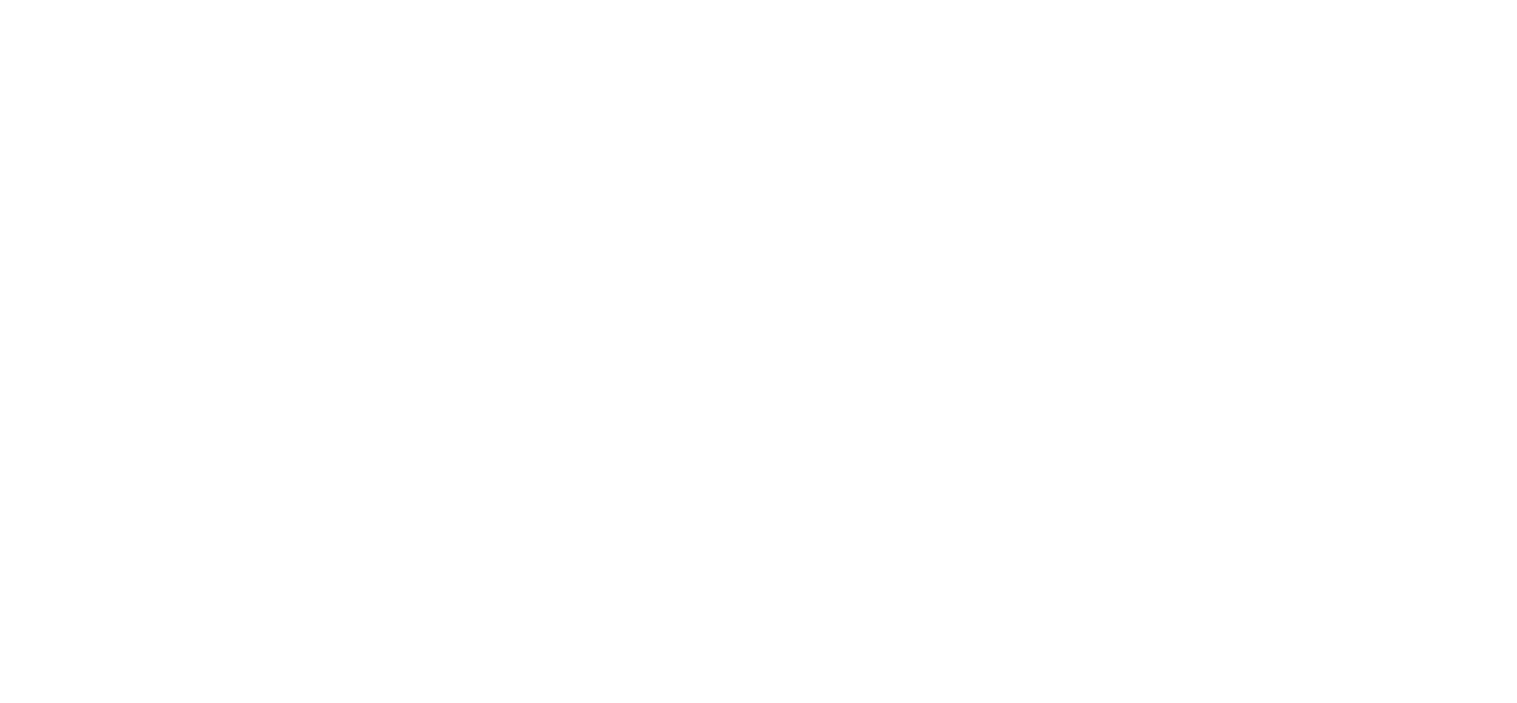 scroll, scrollTop: 0, scrollLeft: 0, axis: both 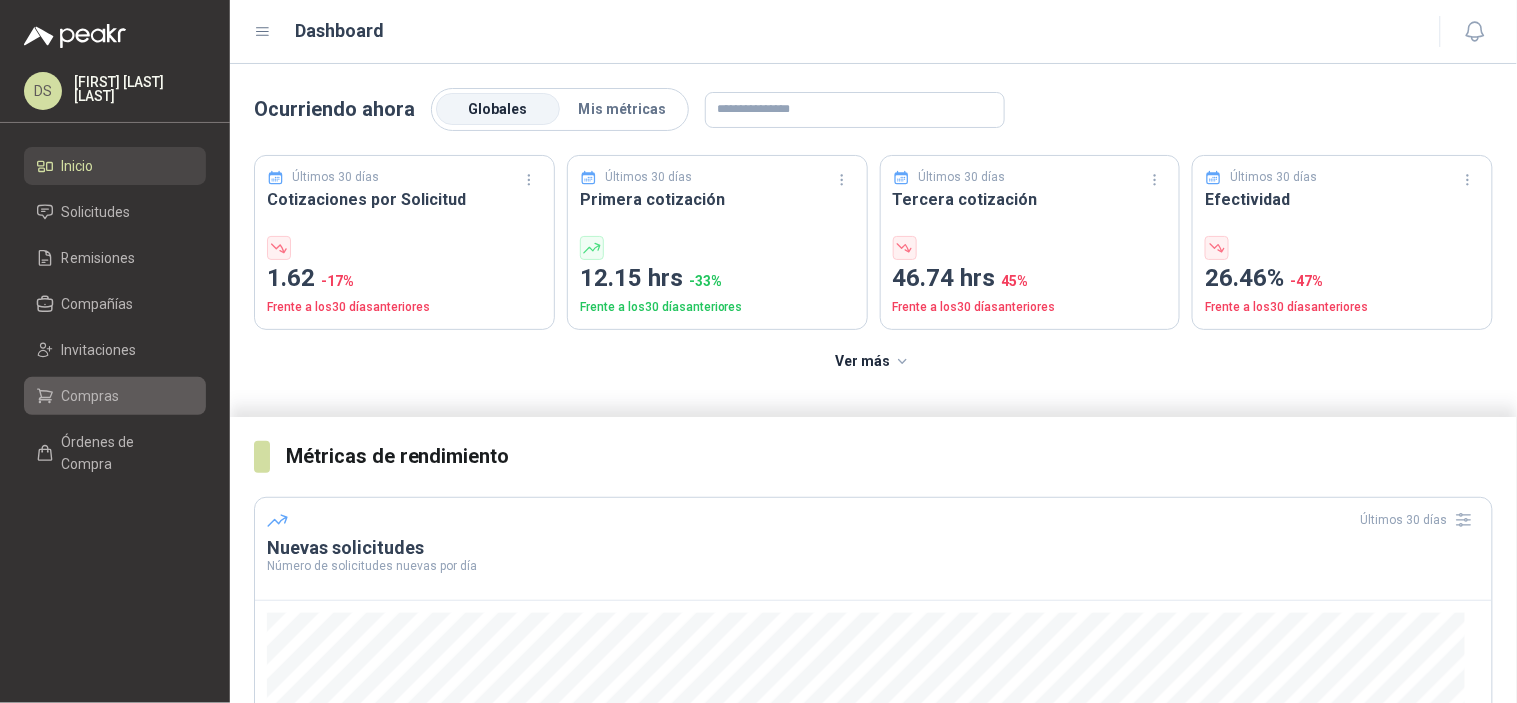 click on "Compras" at bounding box center [91, 396] 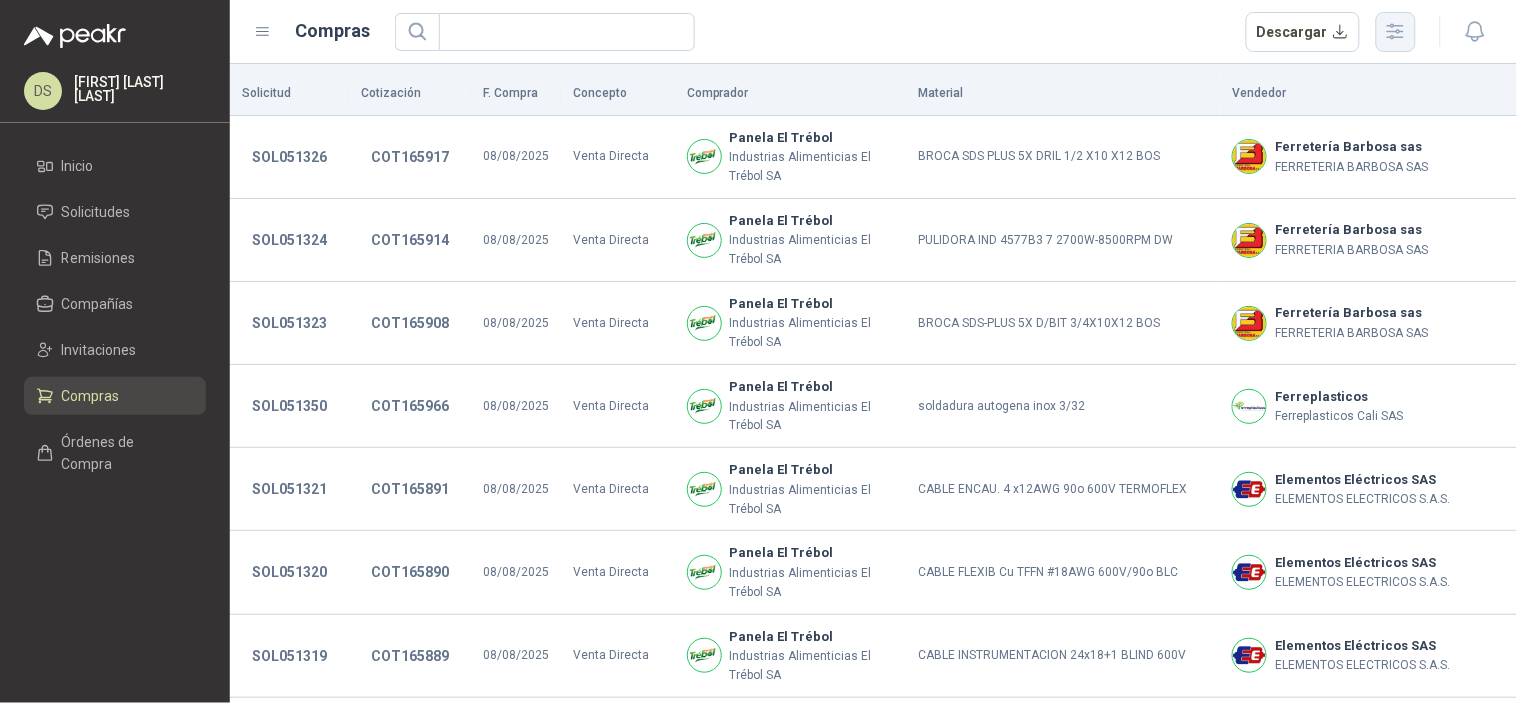 click 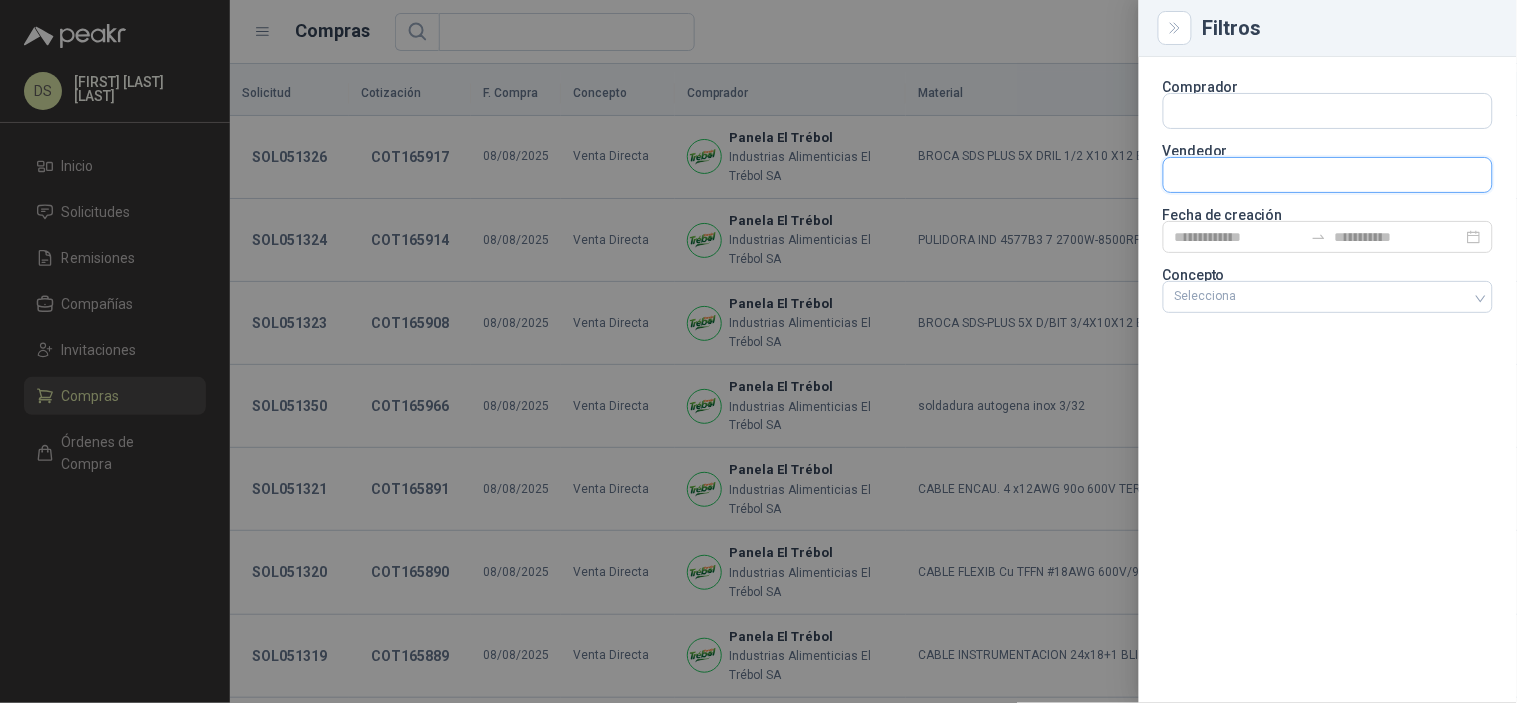 click at bounding box center (1328, 111) 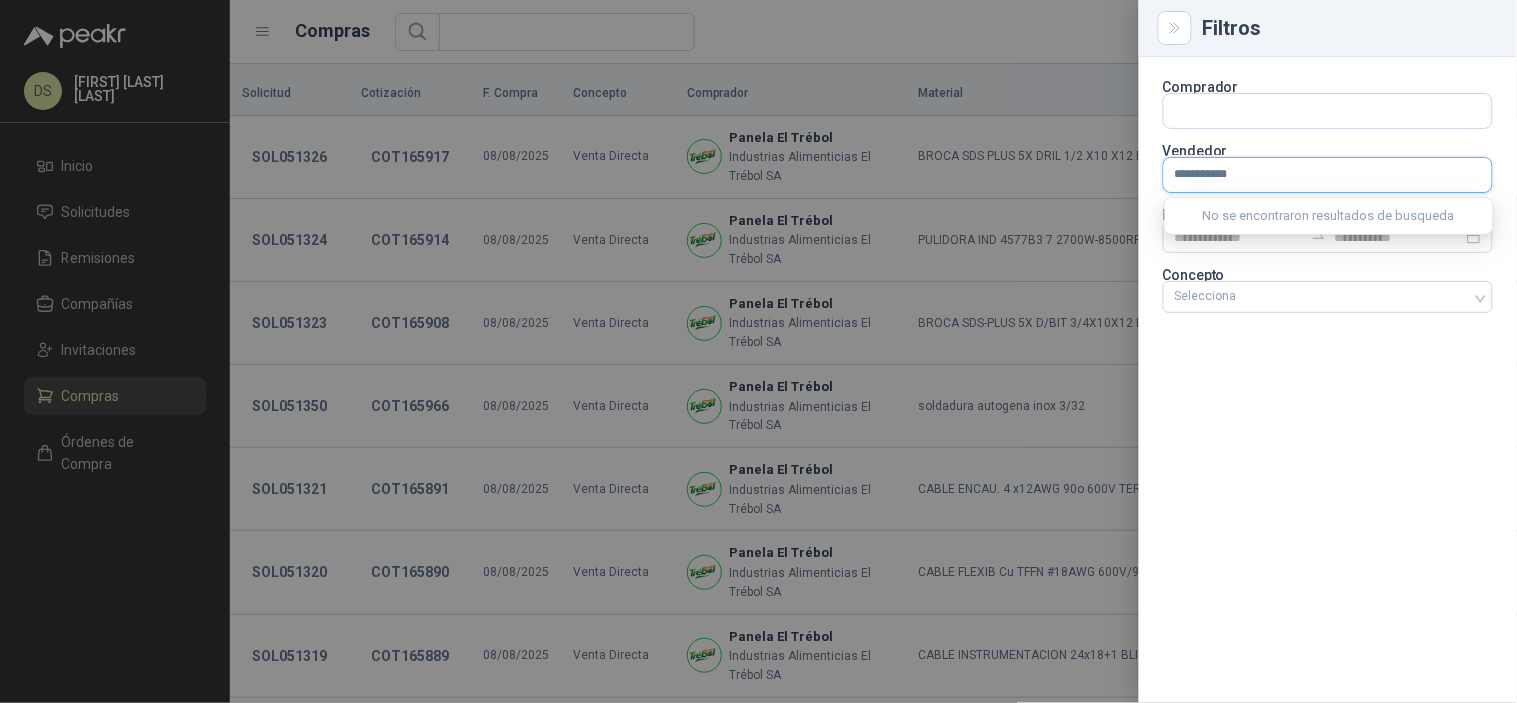type on "**********" 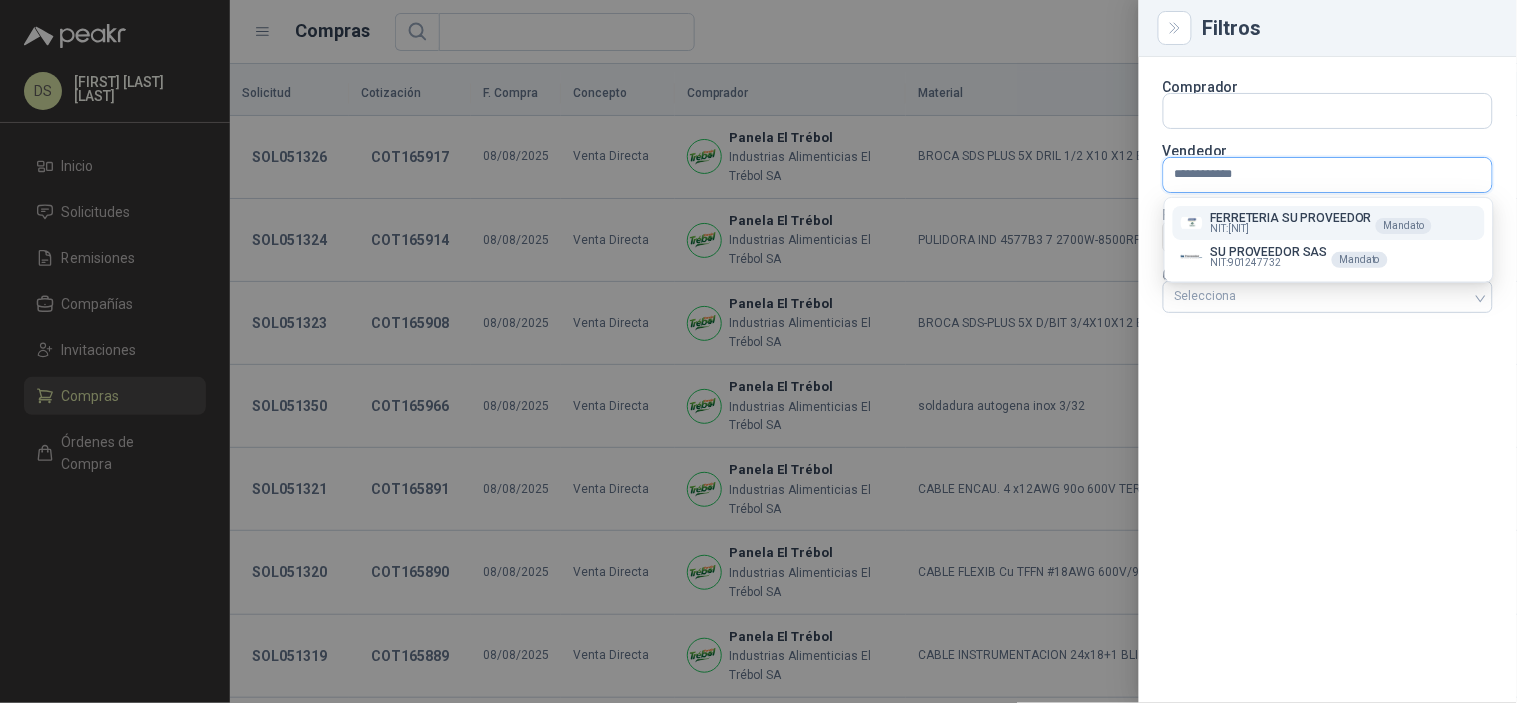 type 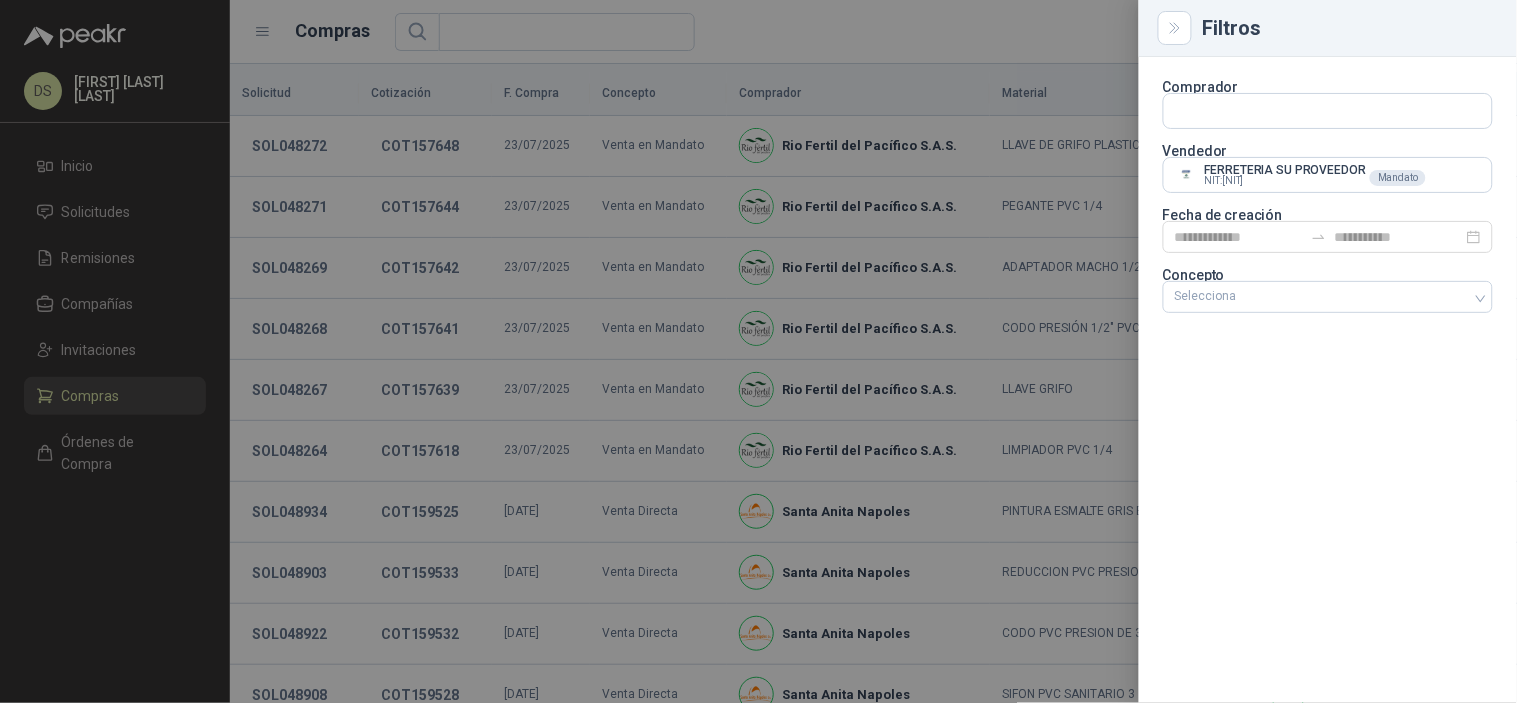 click at bounding box center (758, 351) 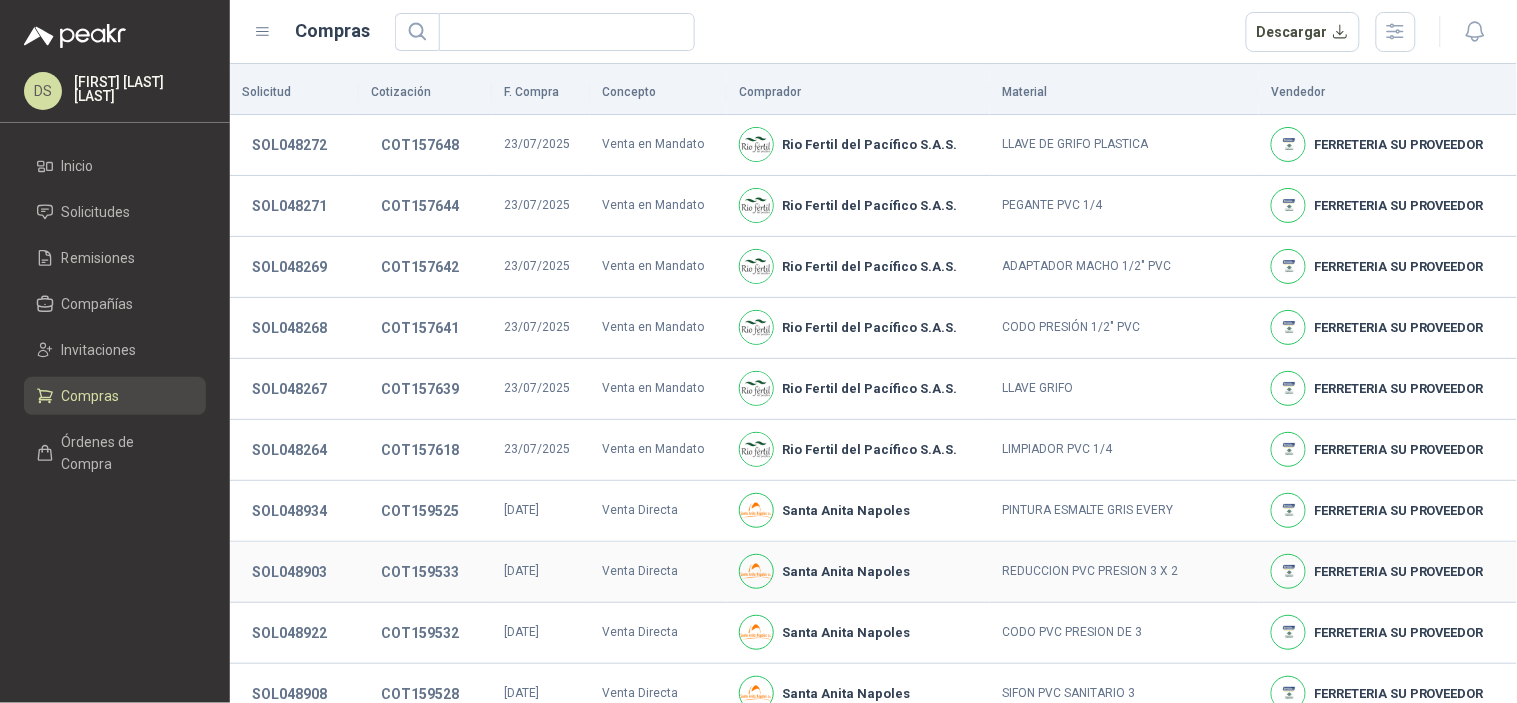 scroll, scrollTop: 0, scrollLeft: 0, axis: both 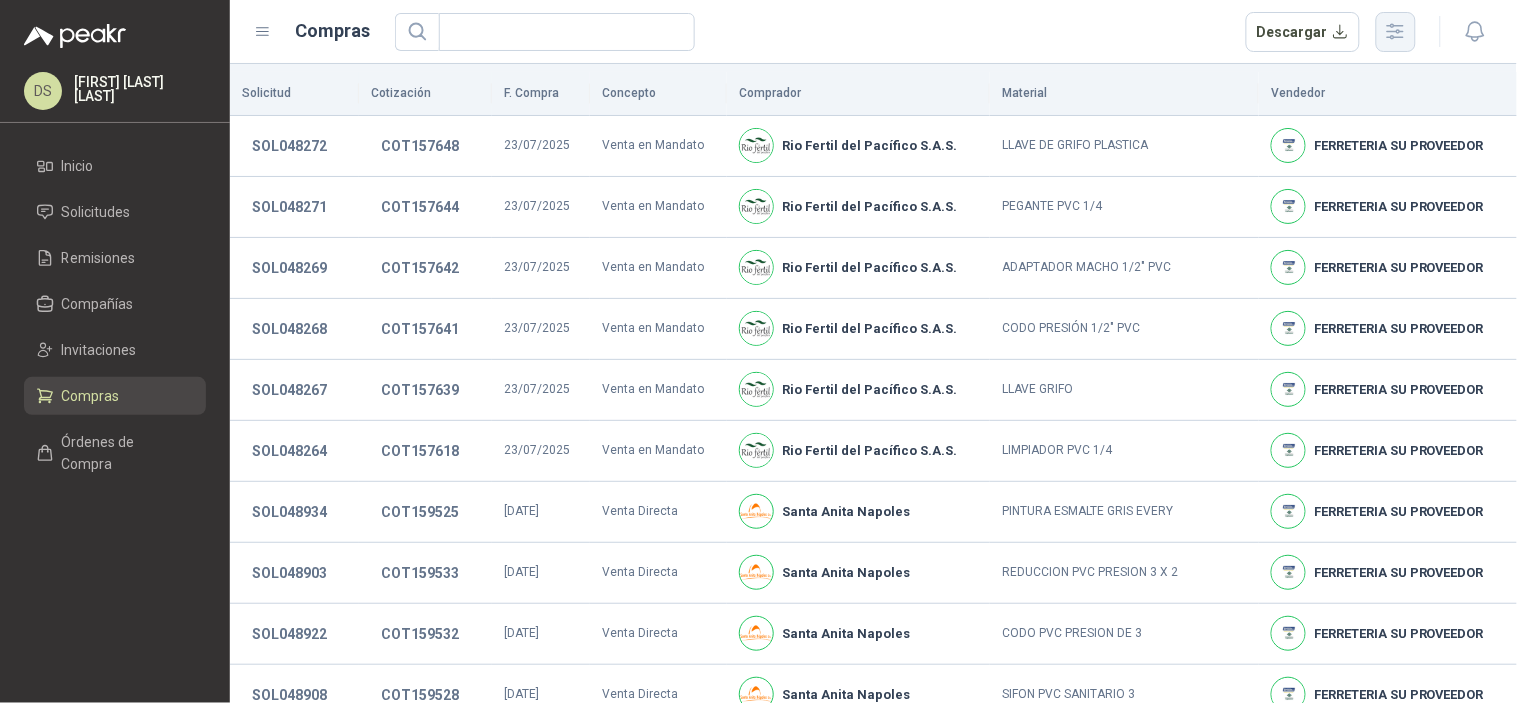click at bounding box center [1396, 32] 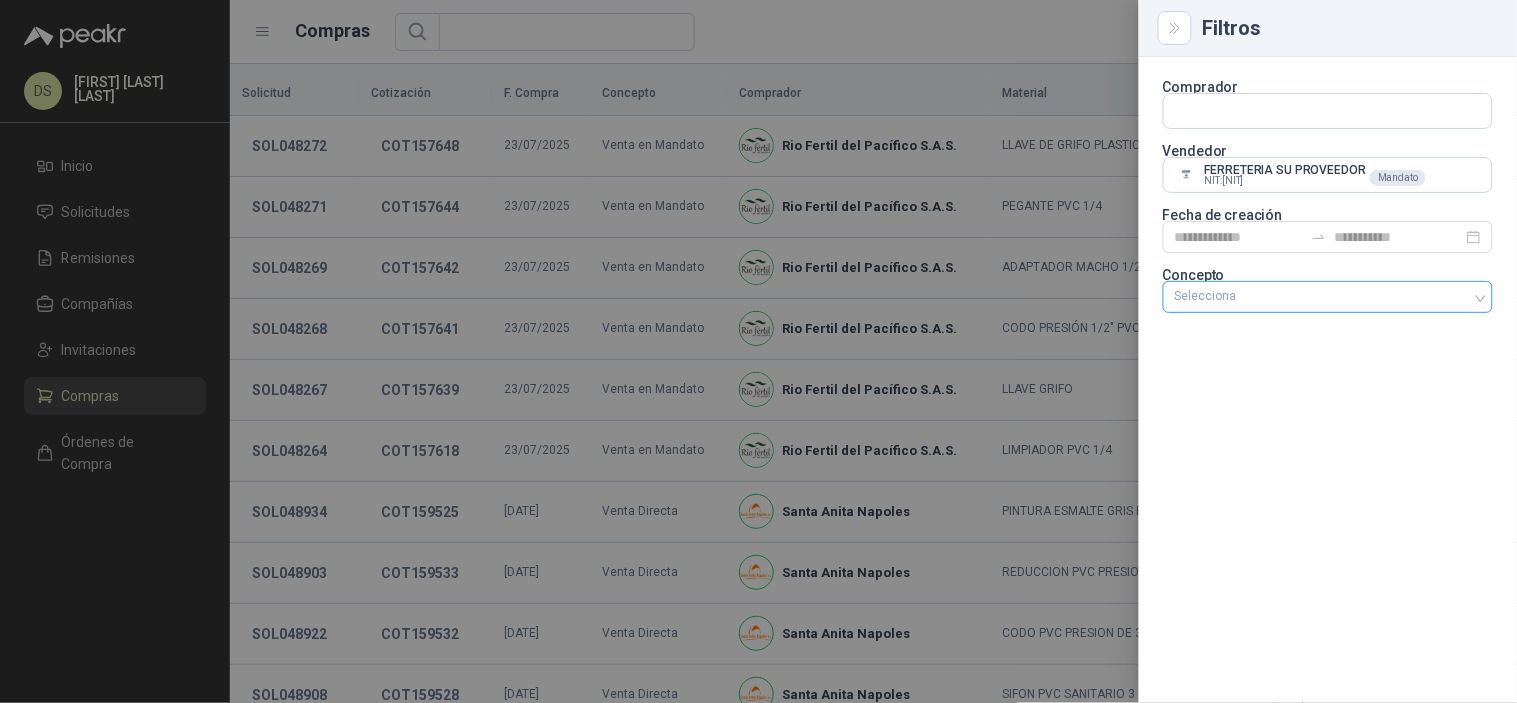 click at bounding box center (1317, 297) 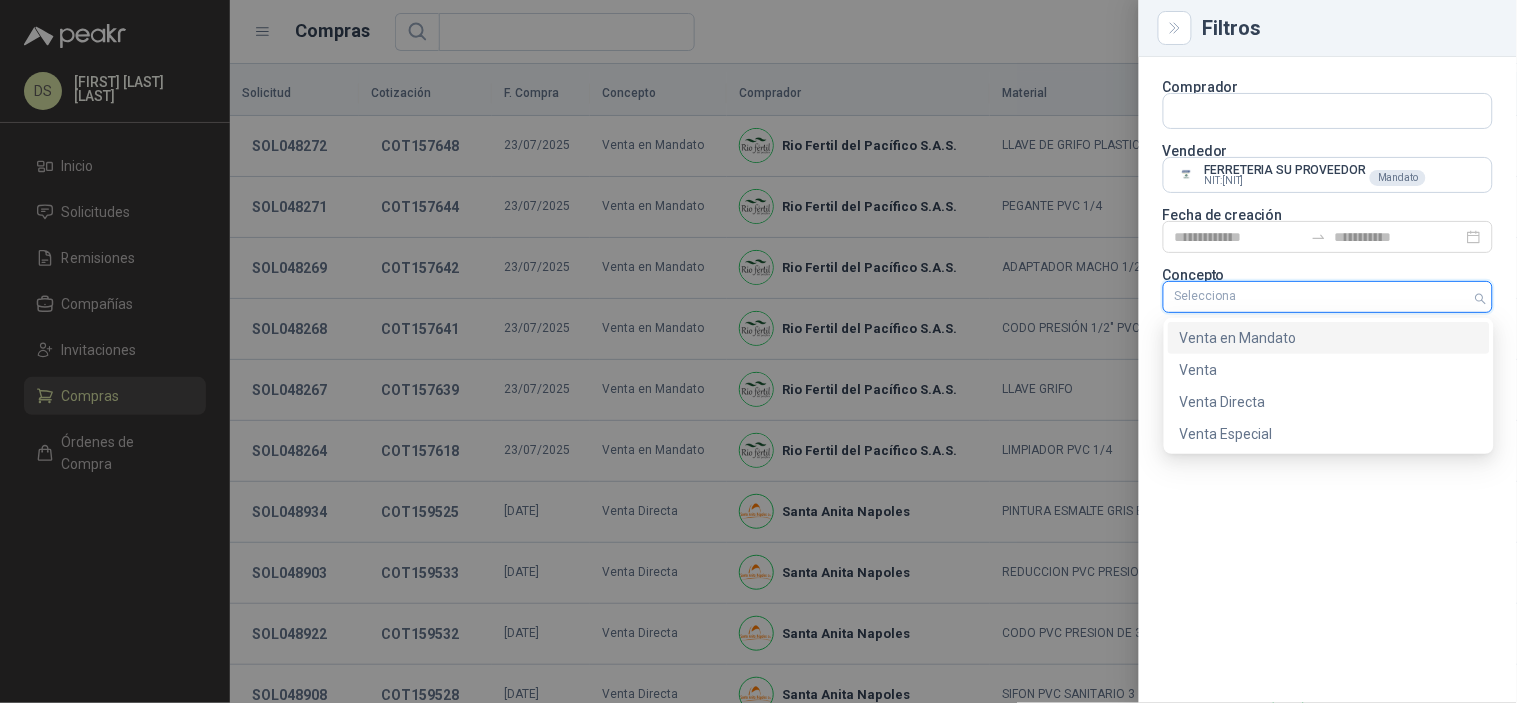 click on "Venta en Mandato" at bounding box center (1329, 338) 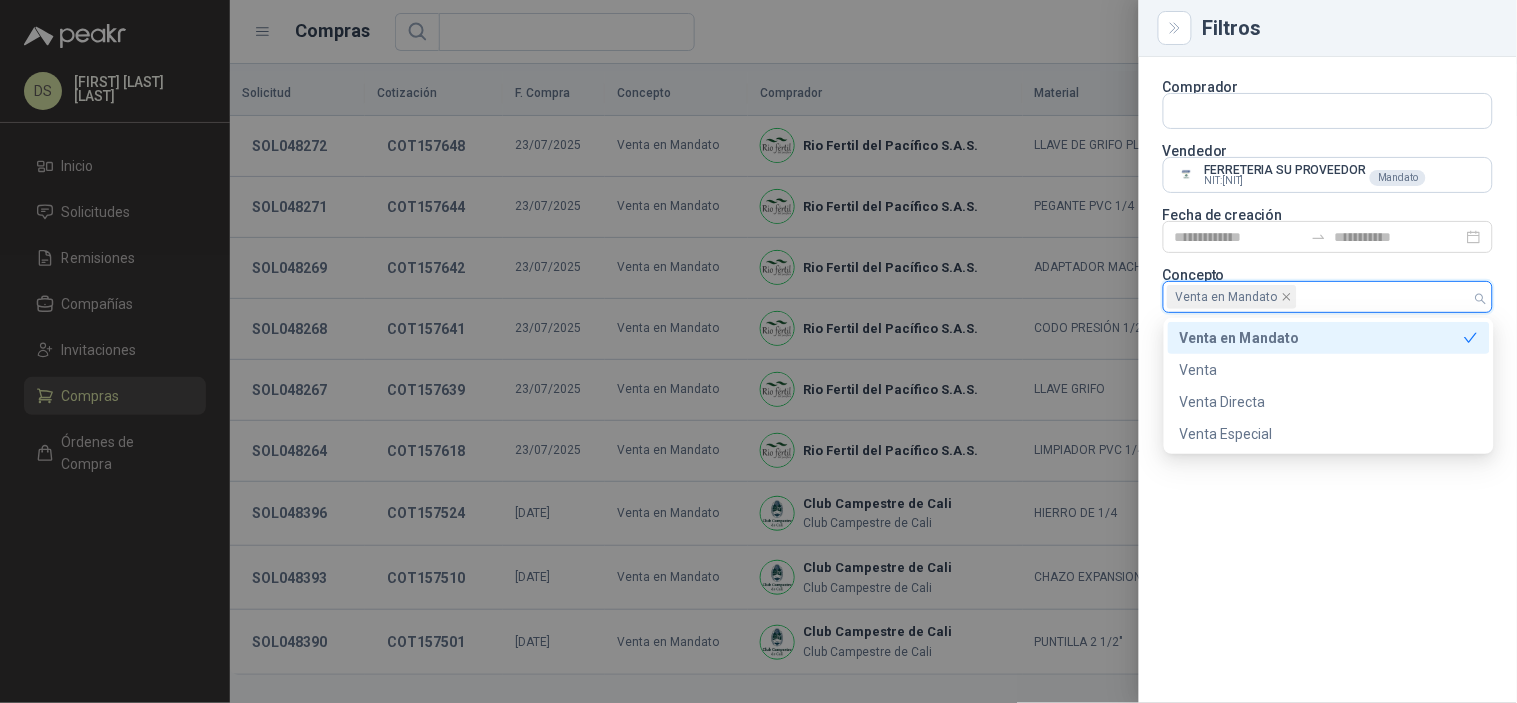 click at bounding box center [758, 351] 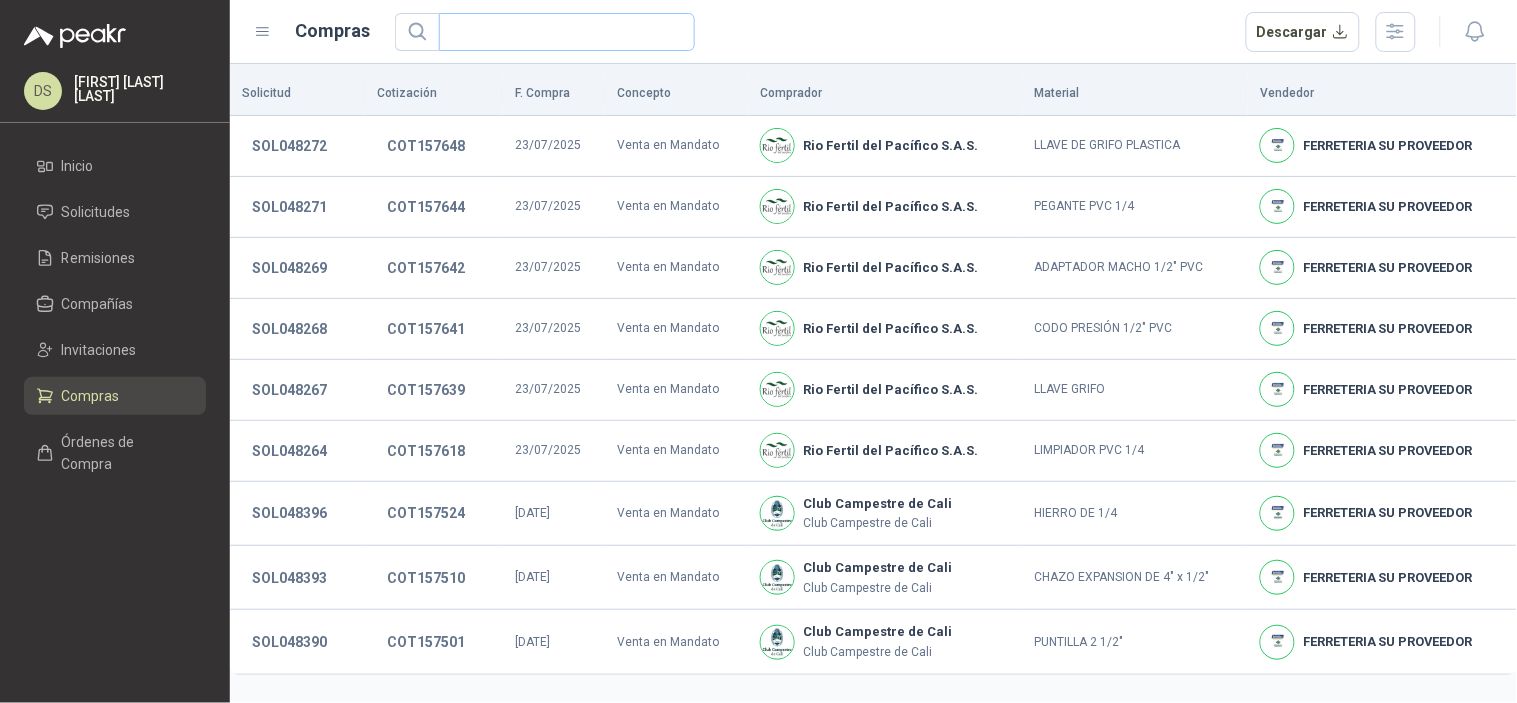 type 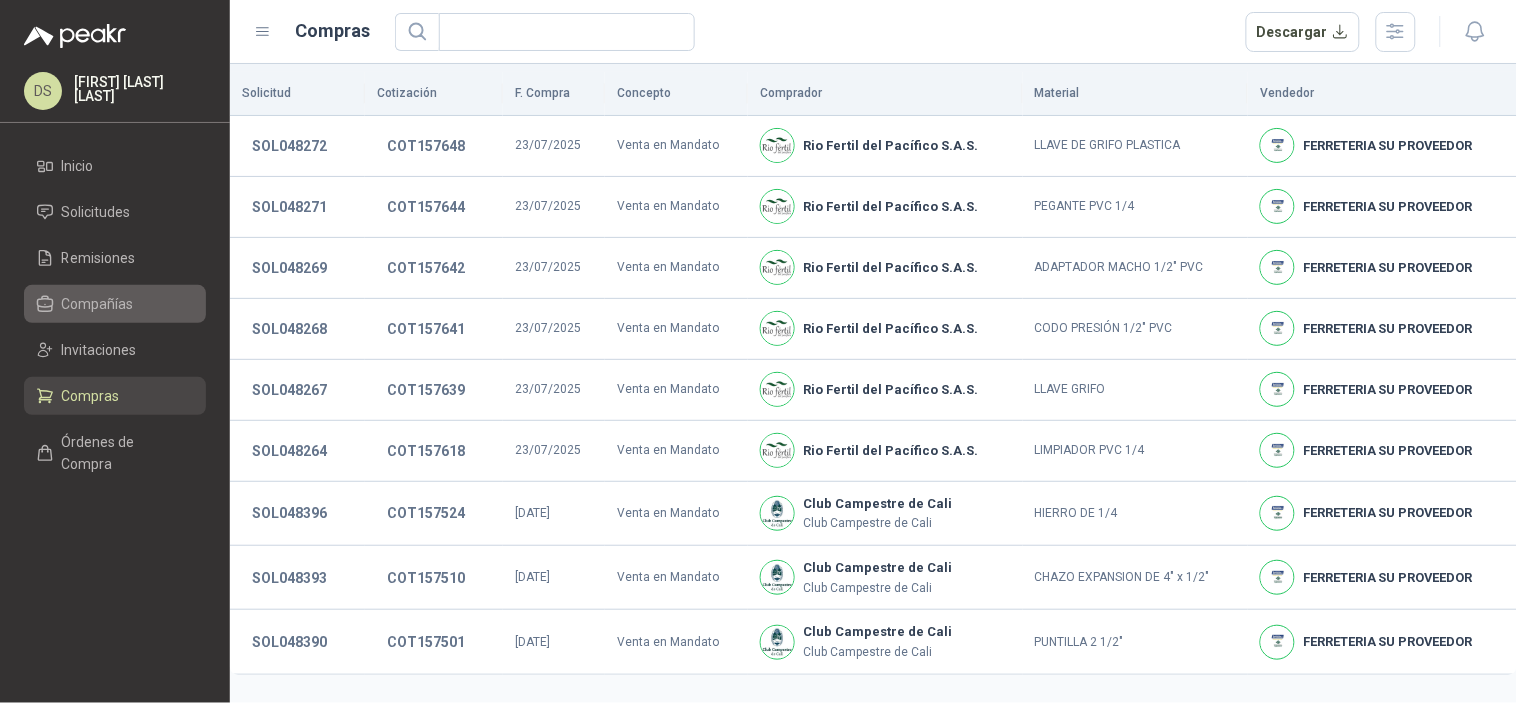 click on "Compañías" at bounding box center (98, 304) 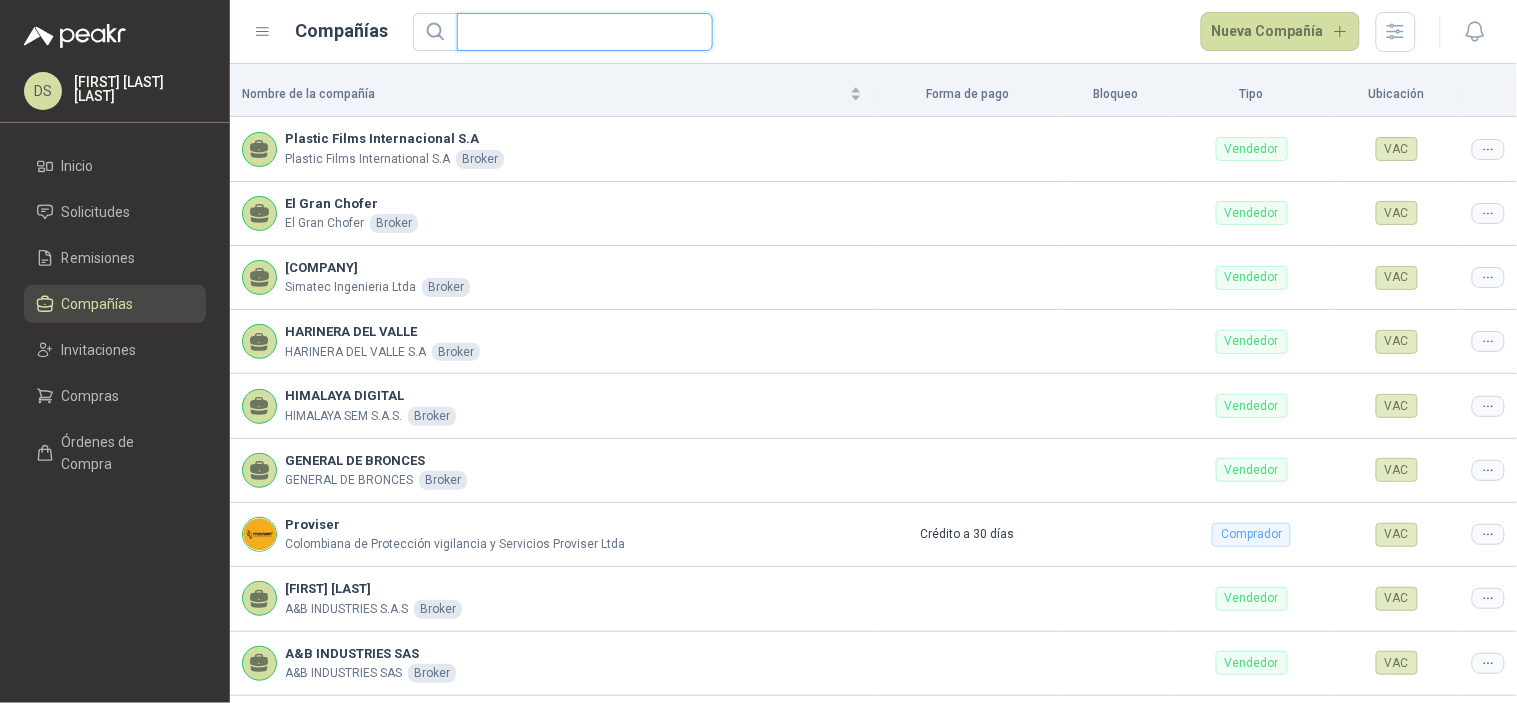 click at bounding box center [577, 32] 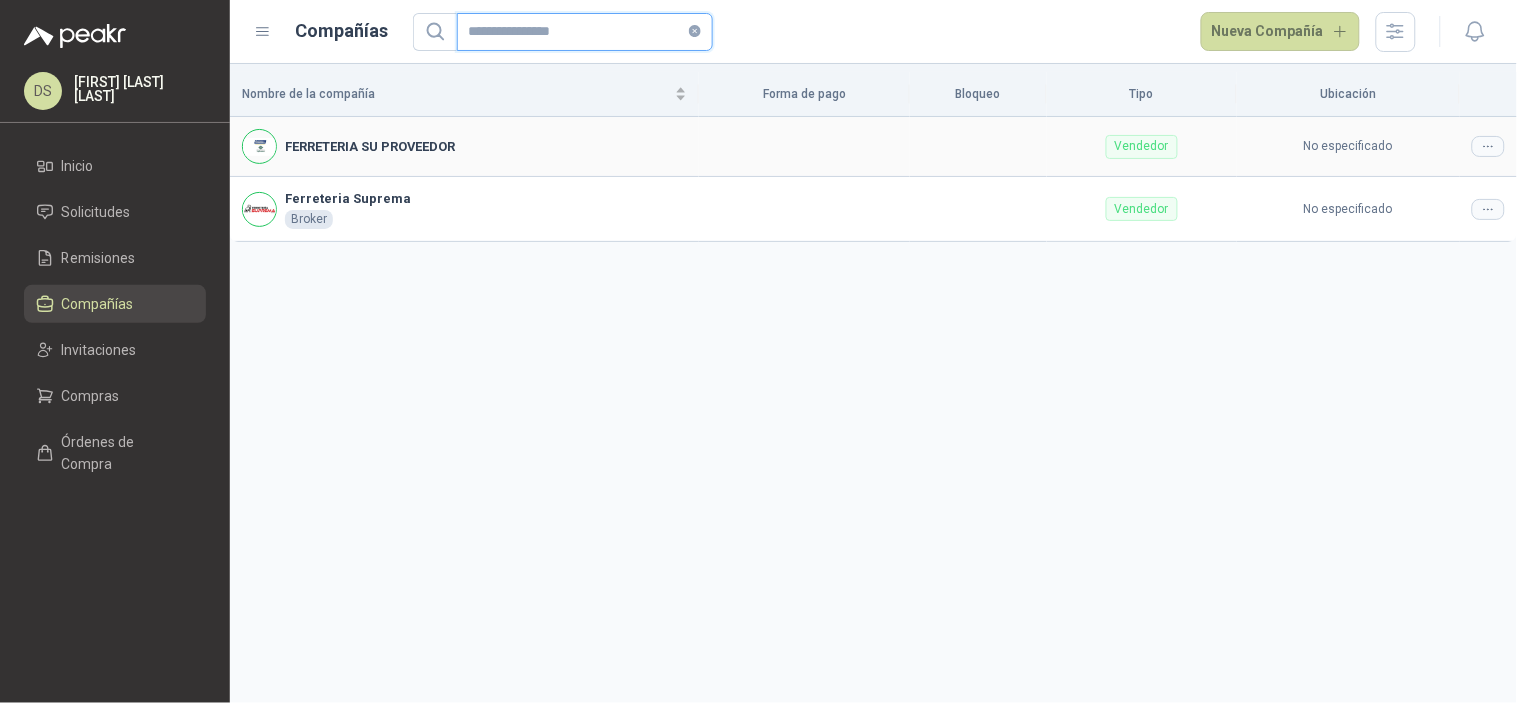 type on "**********" 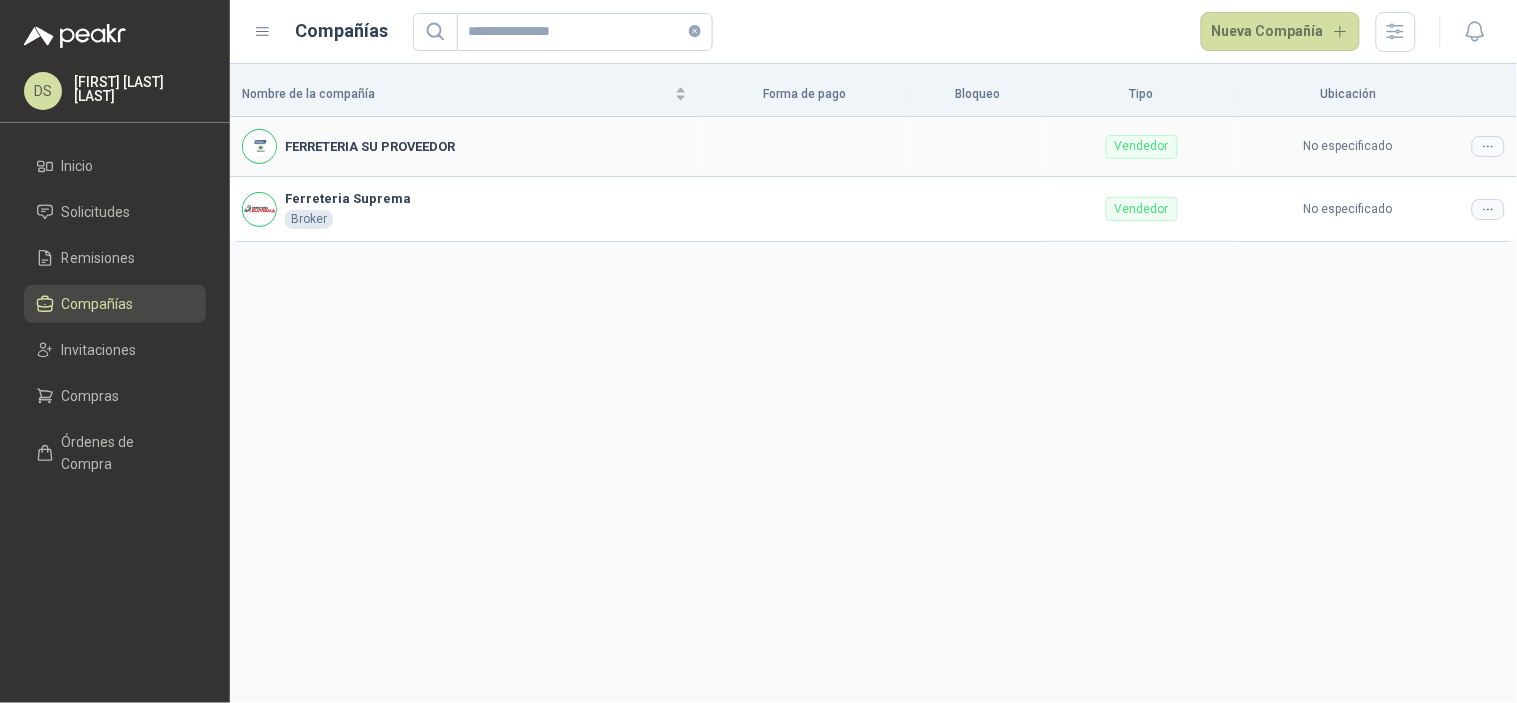 click at bounding box center (1488, 146) 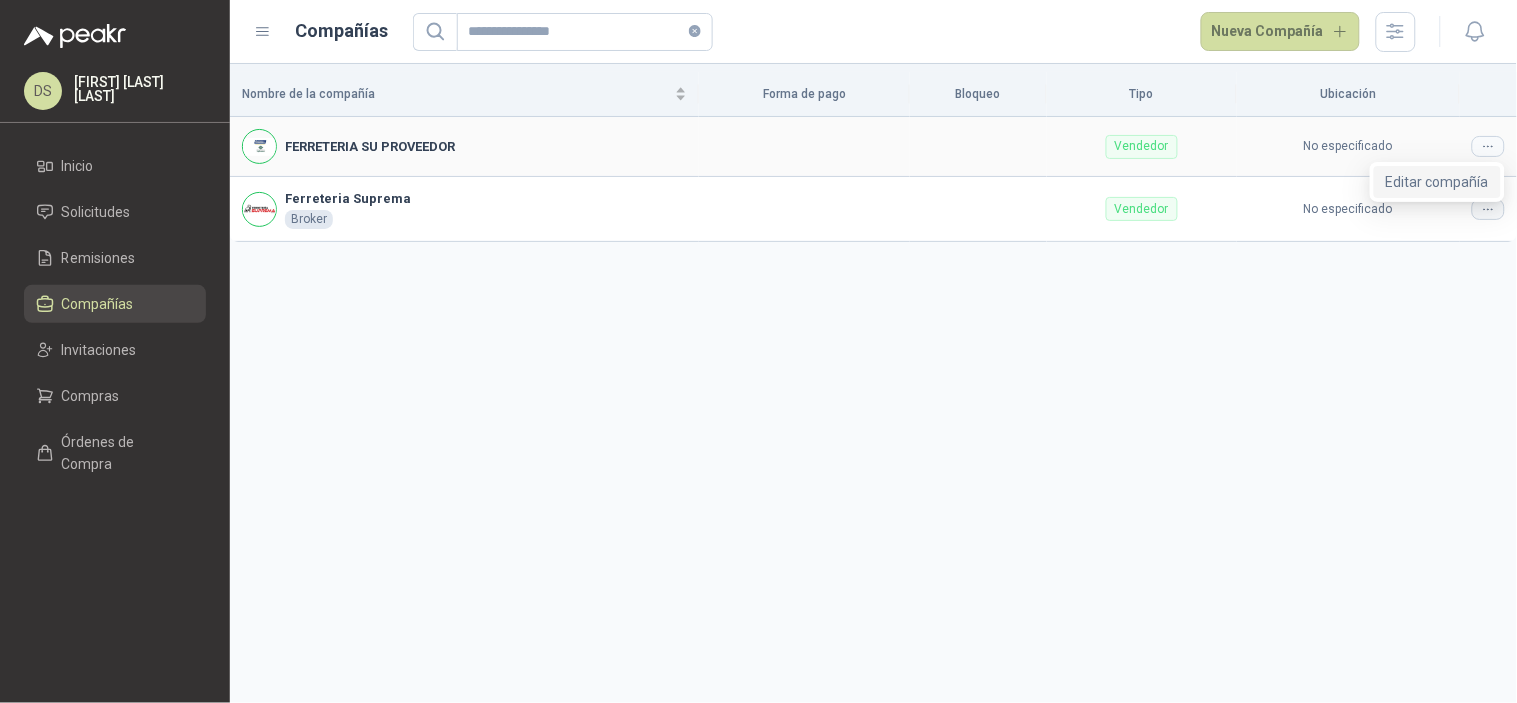 click on "Editar compañía" at bounding box center (1437, 182) 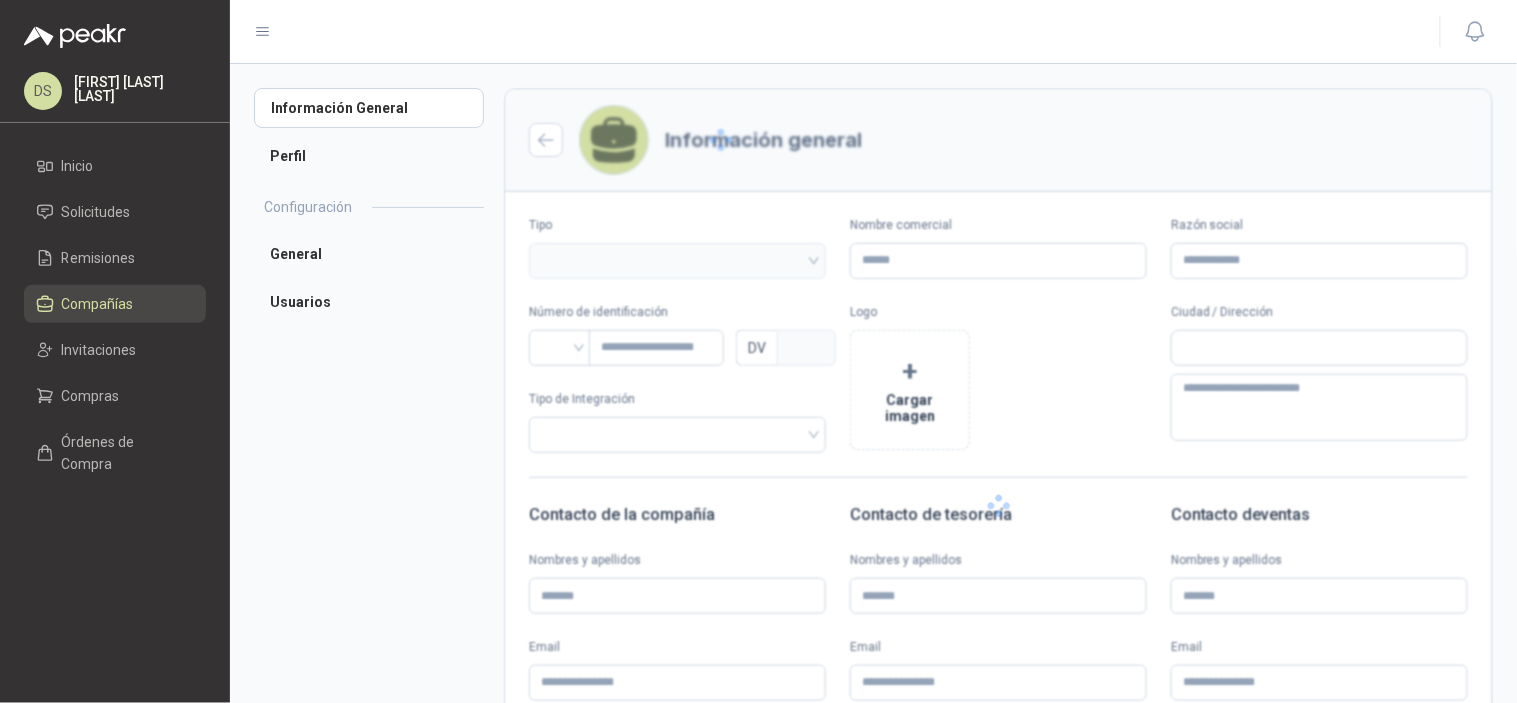 type 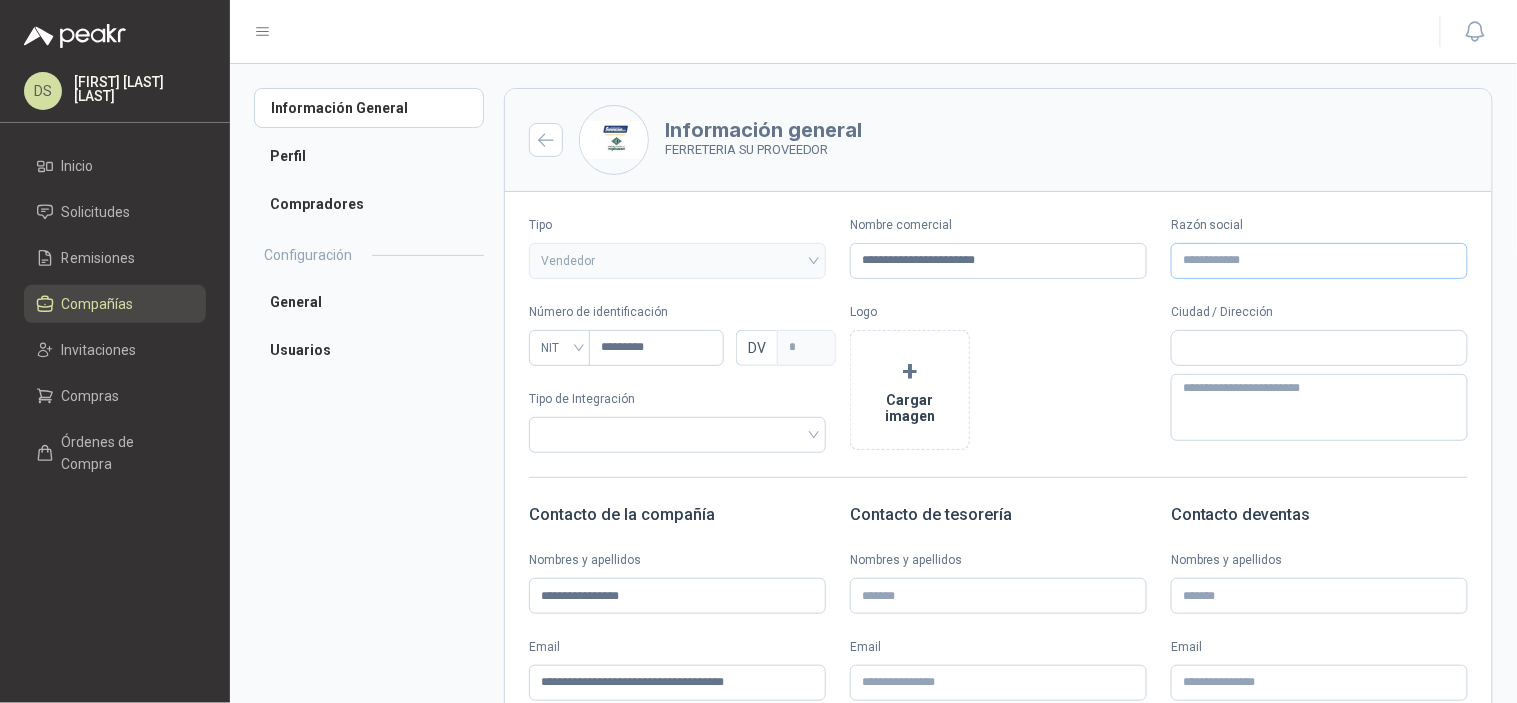 type on "**********" 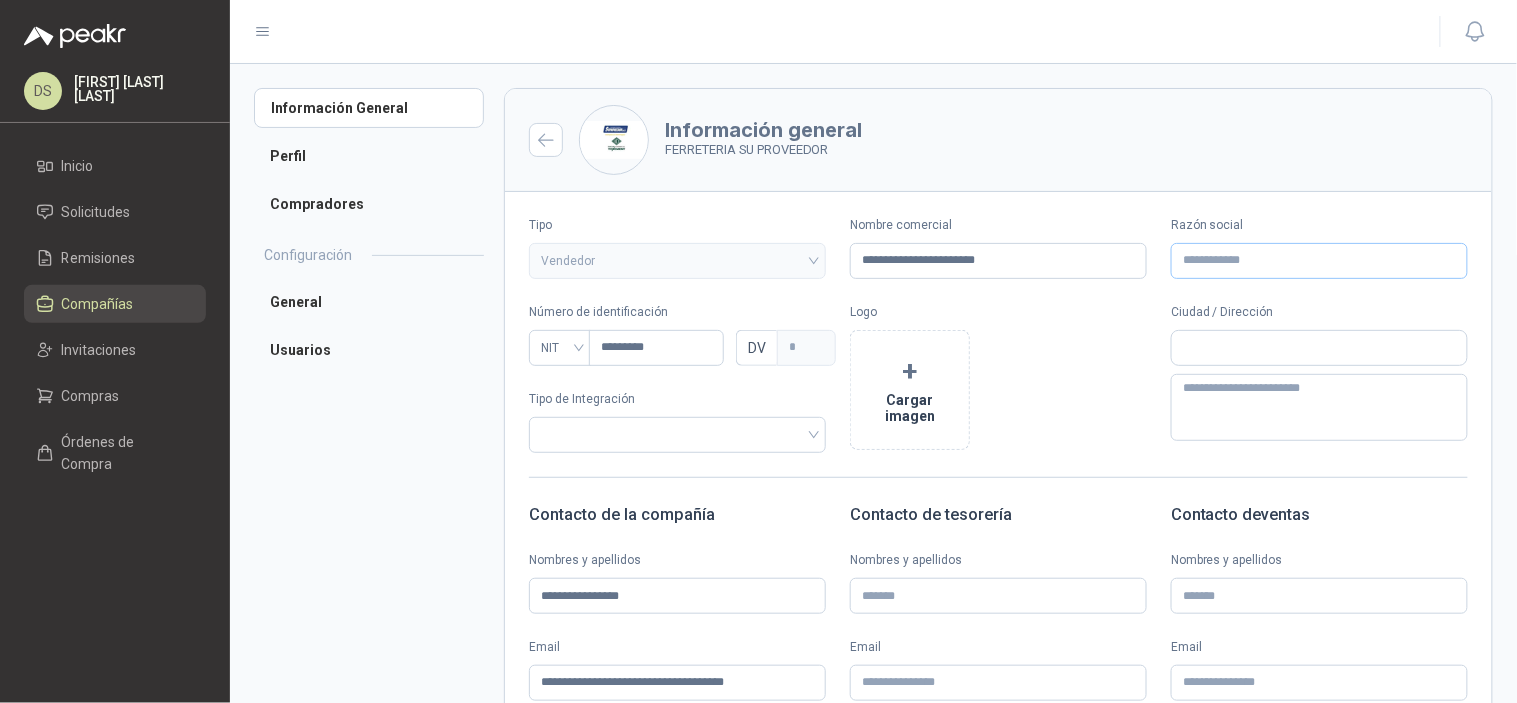 type on "*********" 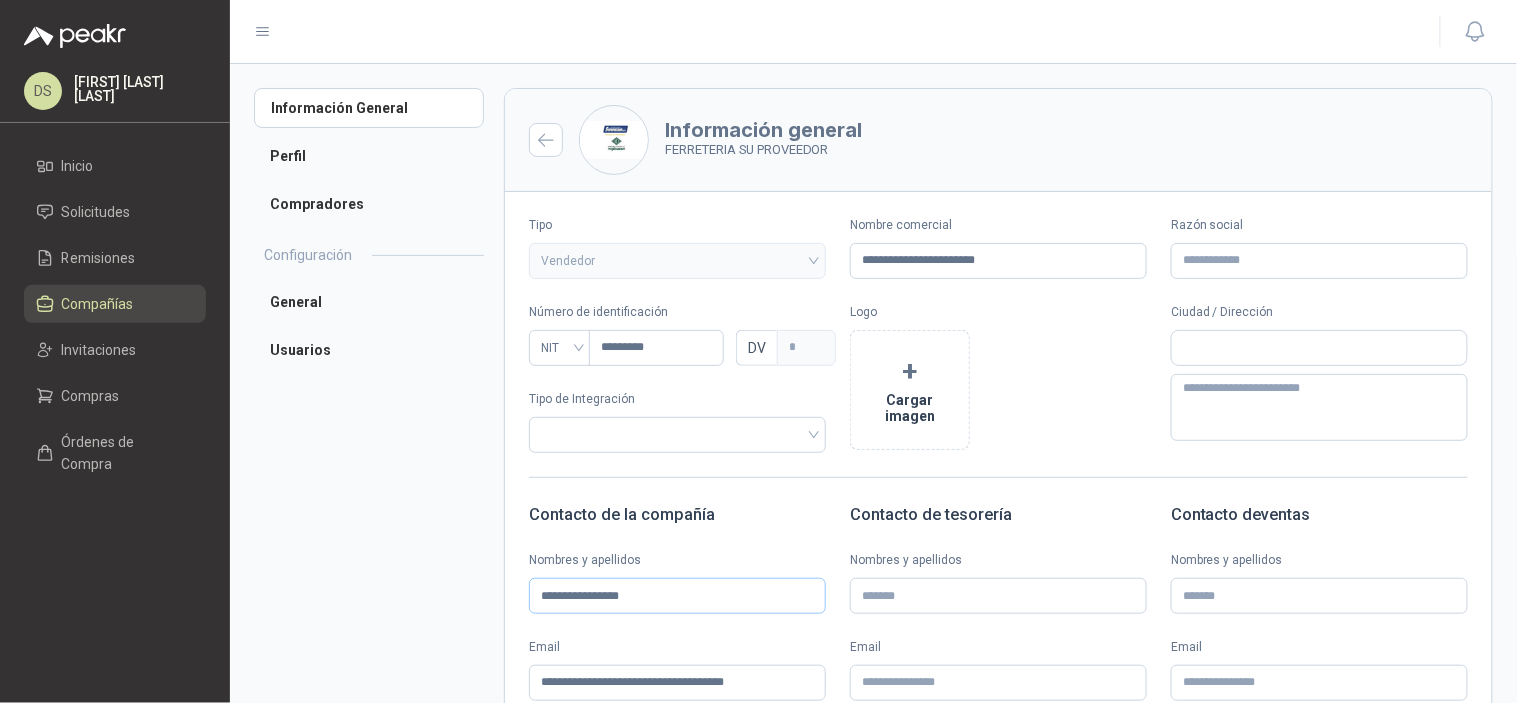 scroll, scrollTop: 147, scrollLeft: 0, axis: vertical 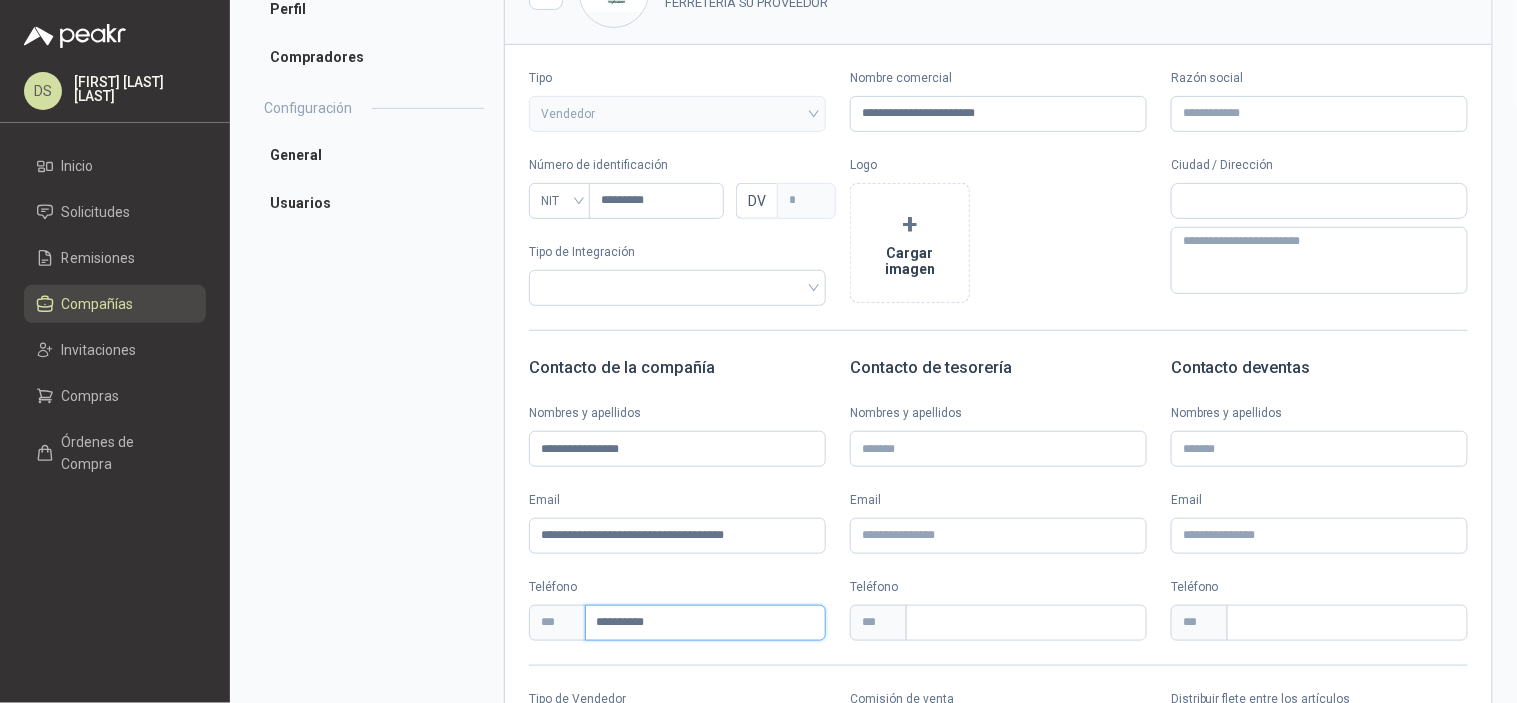 click on "**********" at bounding box center (705, 623) 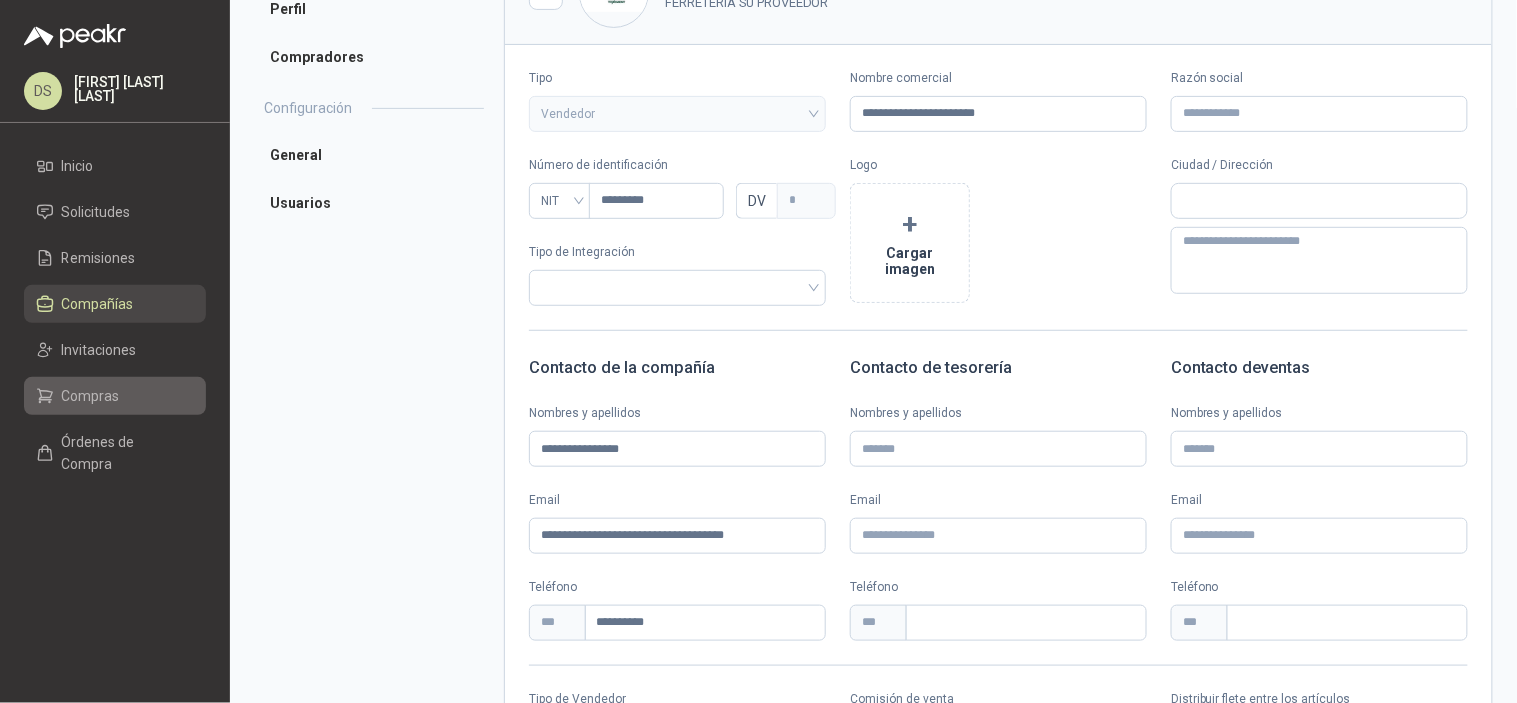 click on "Compras" at bounding box center (91, 396) 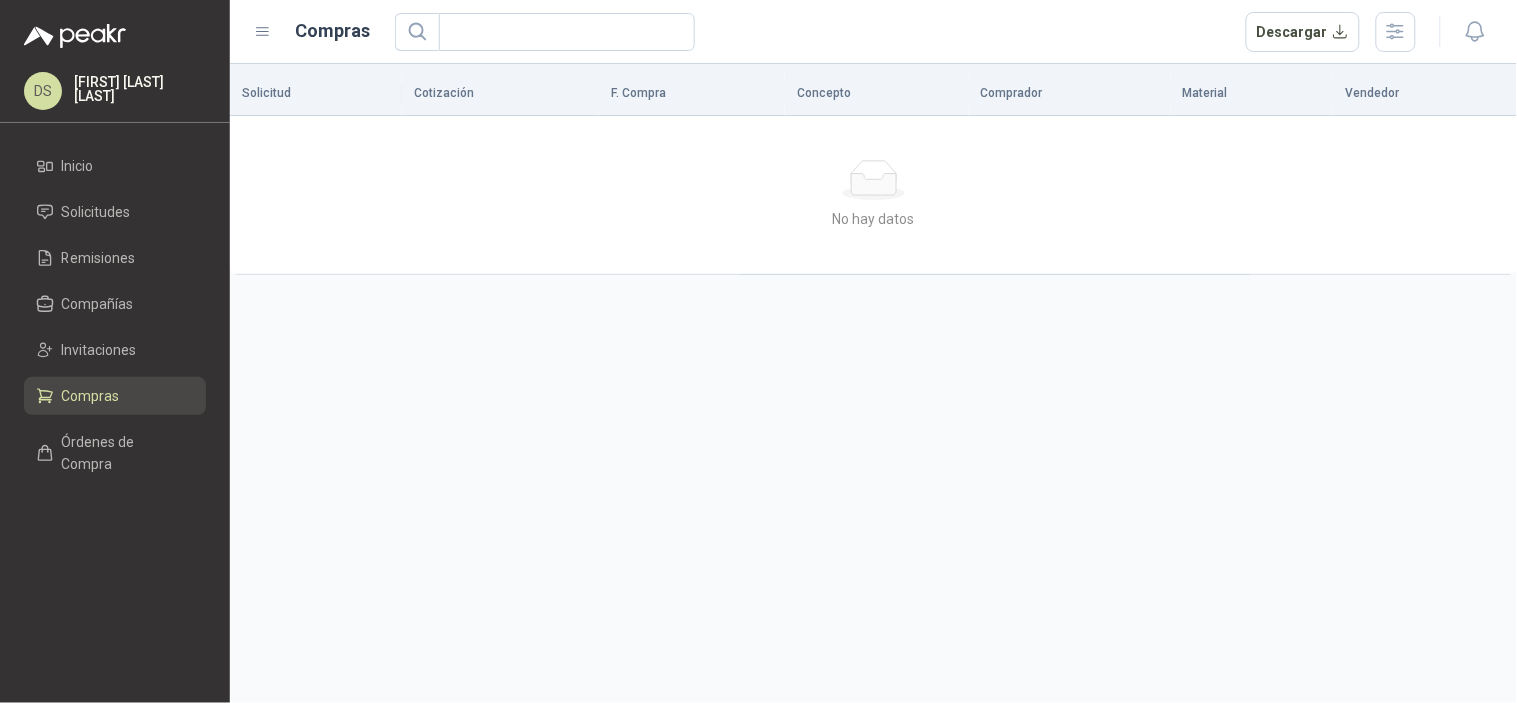 scroll, scrollTop: 0, scrollLeft: 0, axis: both 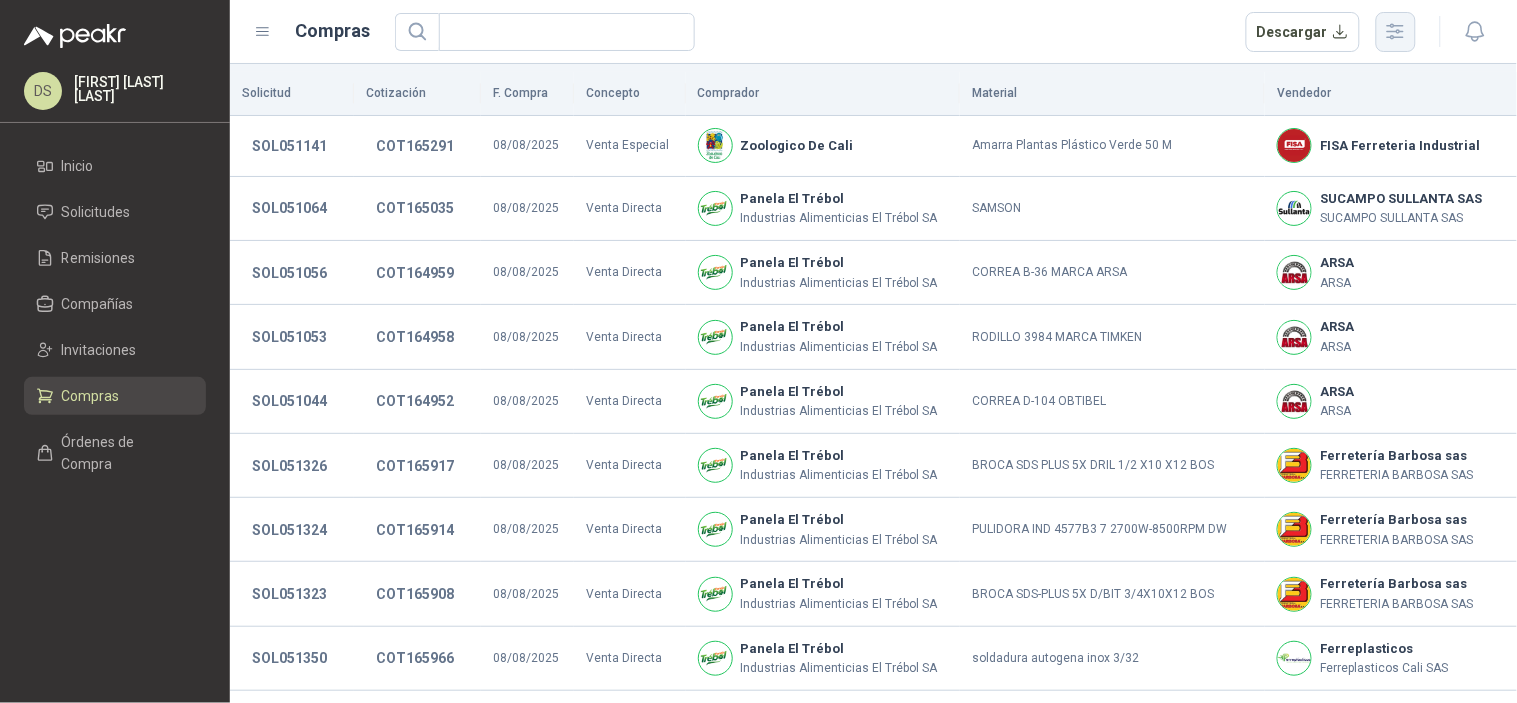 click 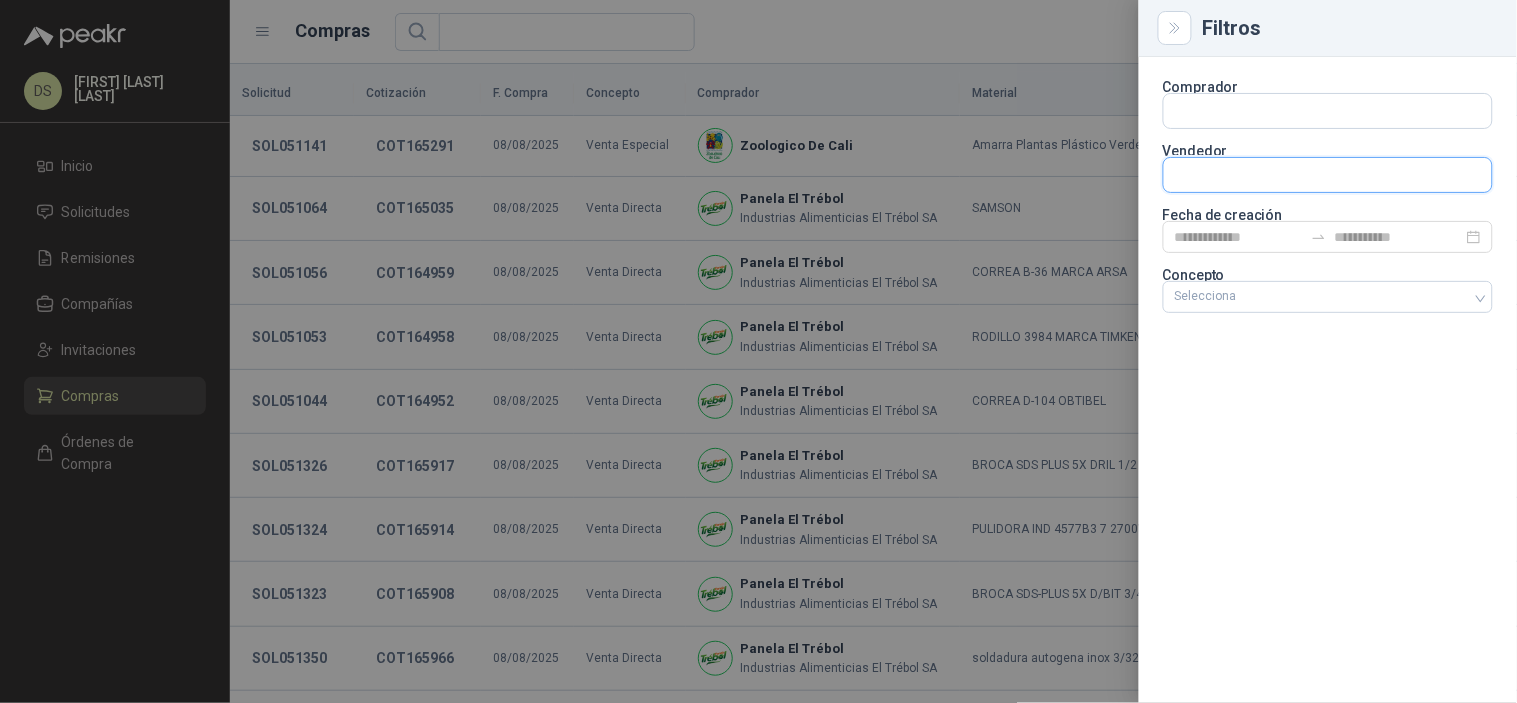 click at bounding box center (1328, 111) 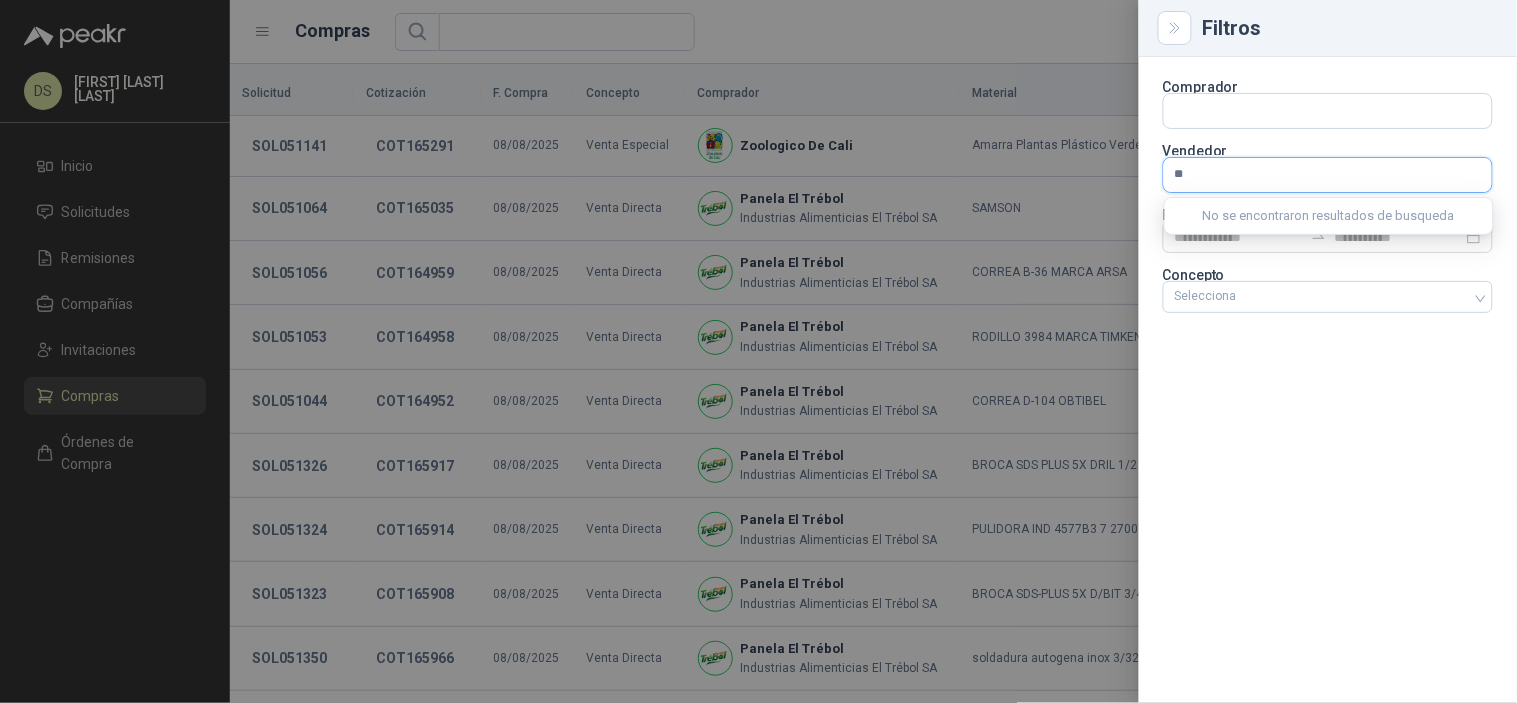 type on "*" 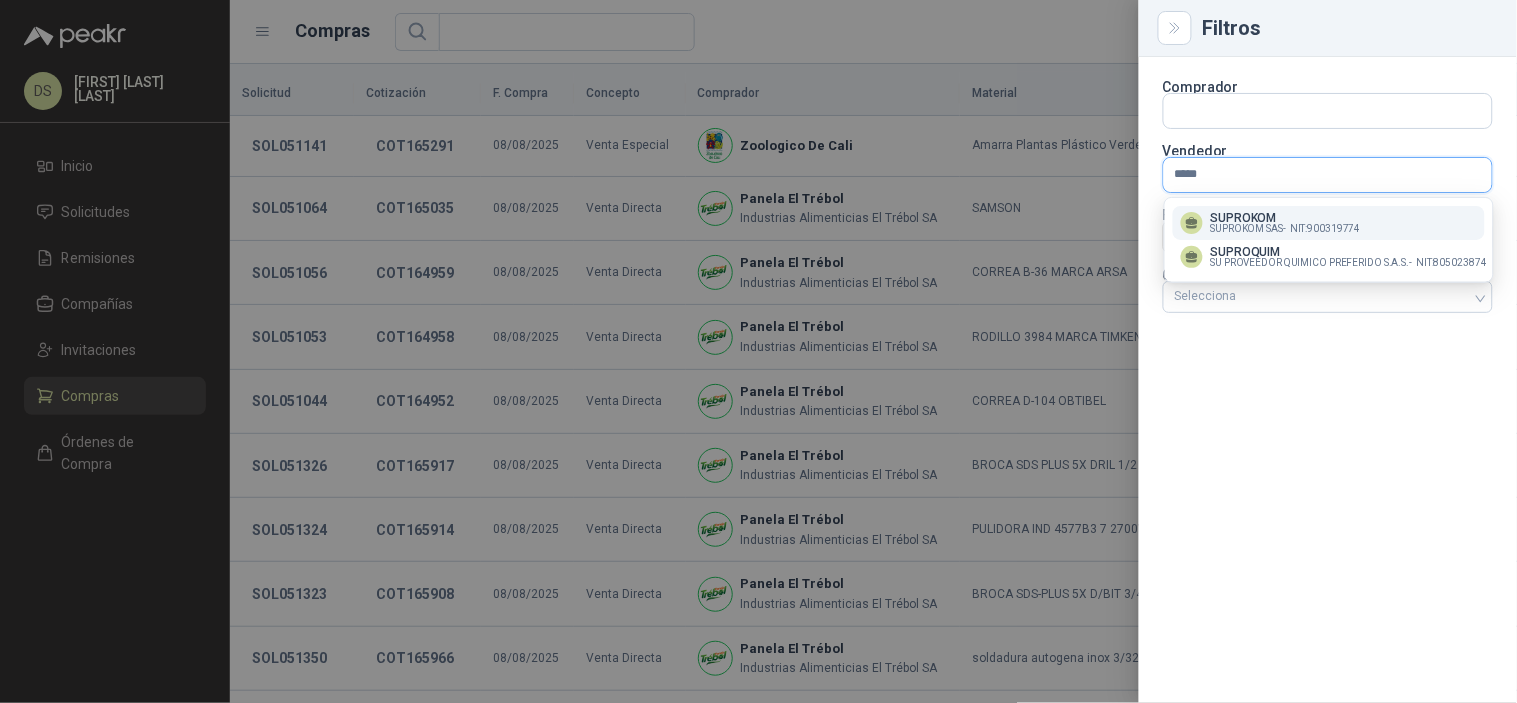 click on "*****" at bounding box center (1328, 175) 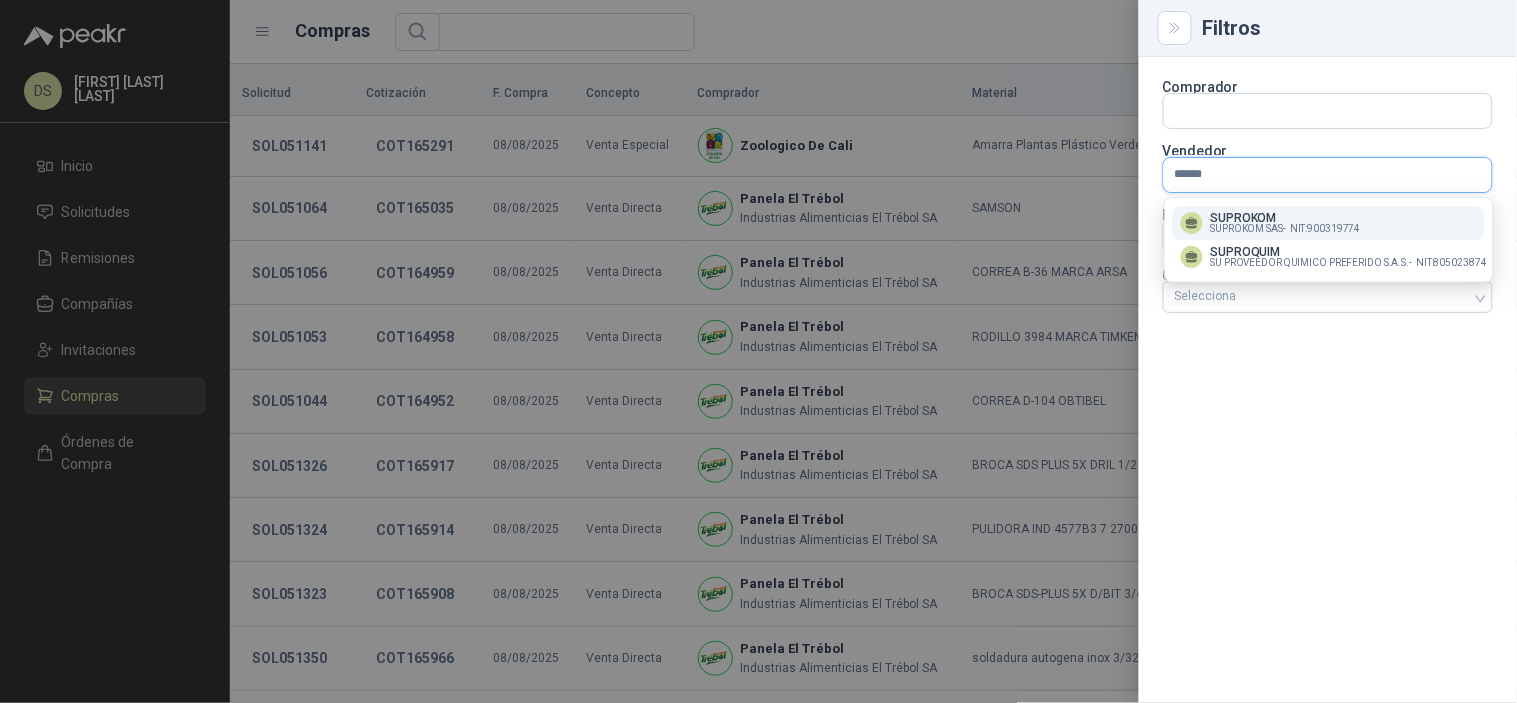 click on "******" at bounding box center (1328, 175) 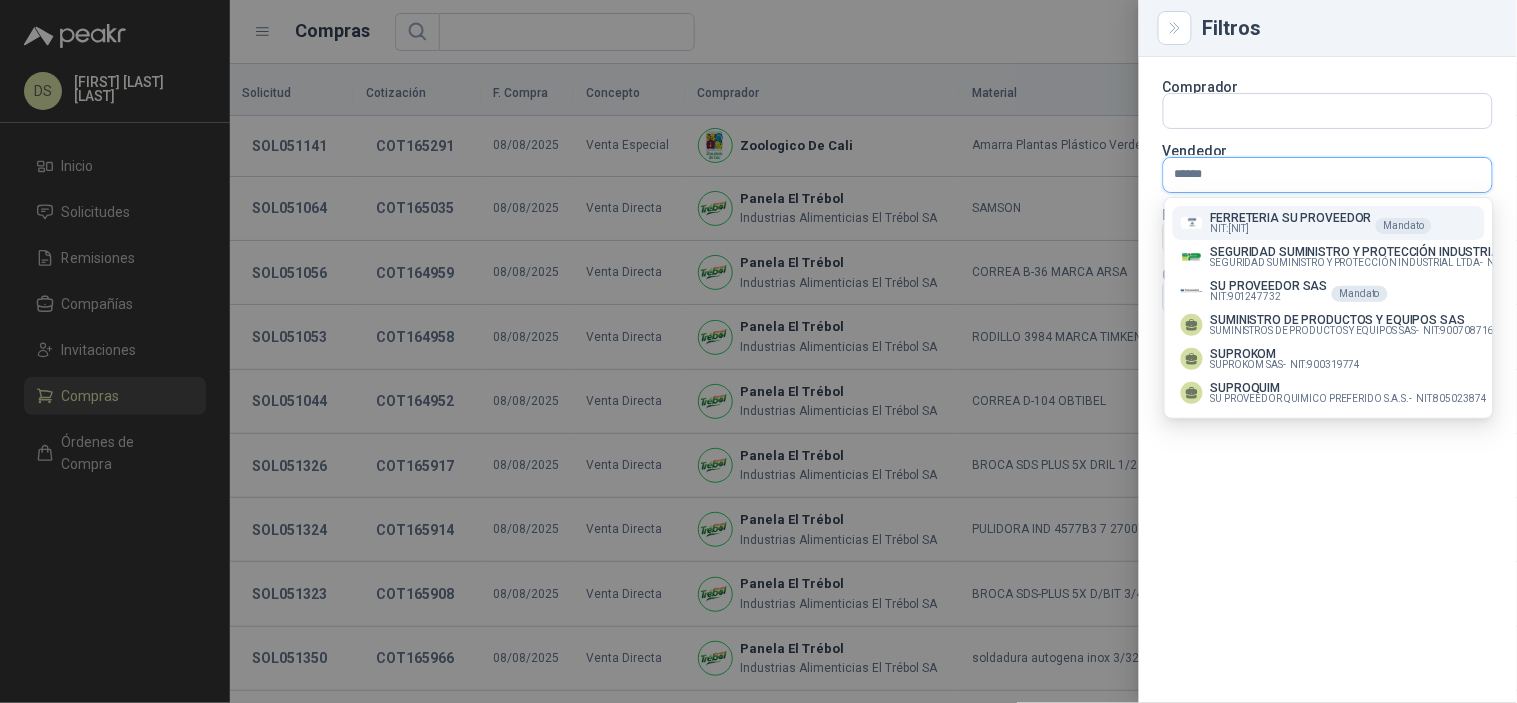 type on "******" 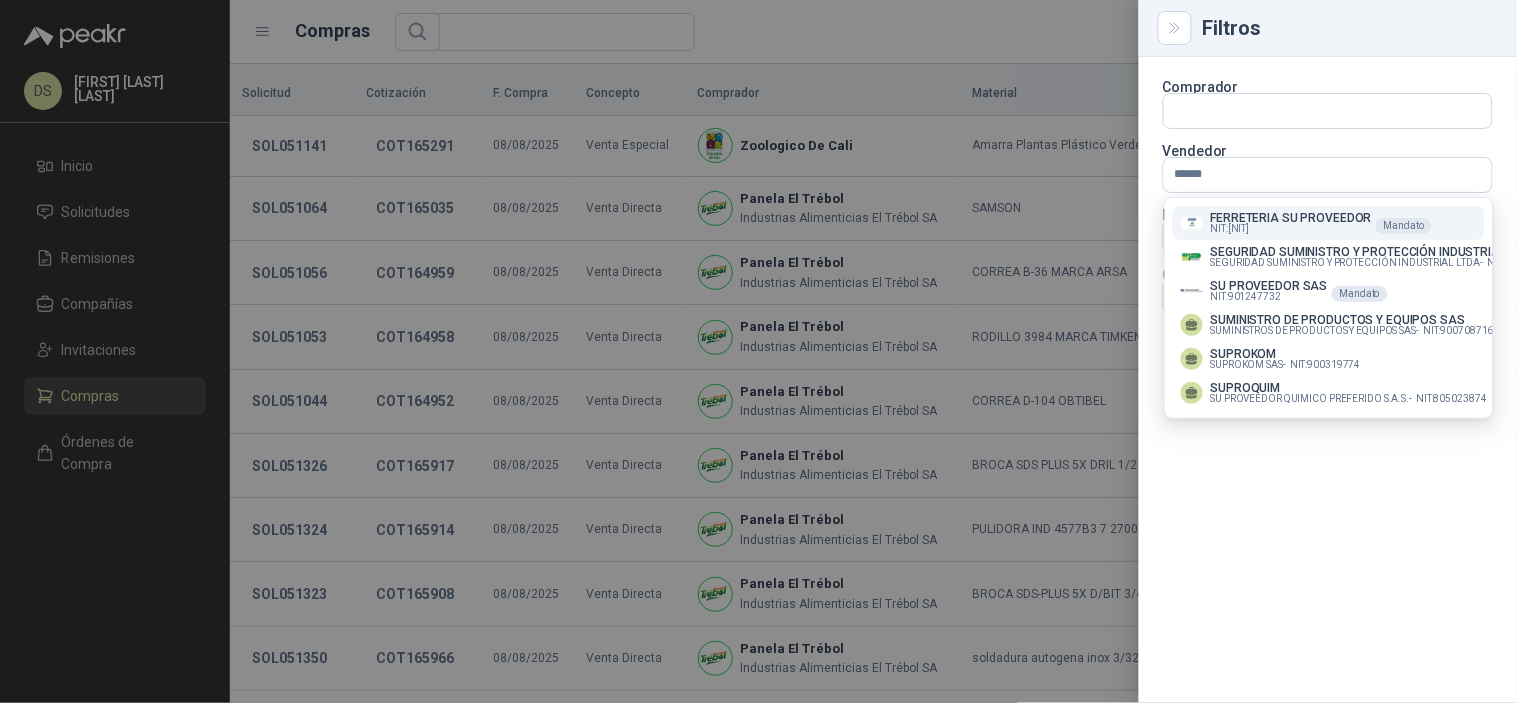 click on "FERRETERIA SU PROVEEDOR" at bounding box center [1291, 218] 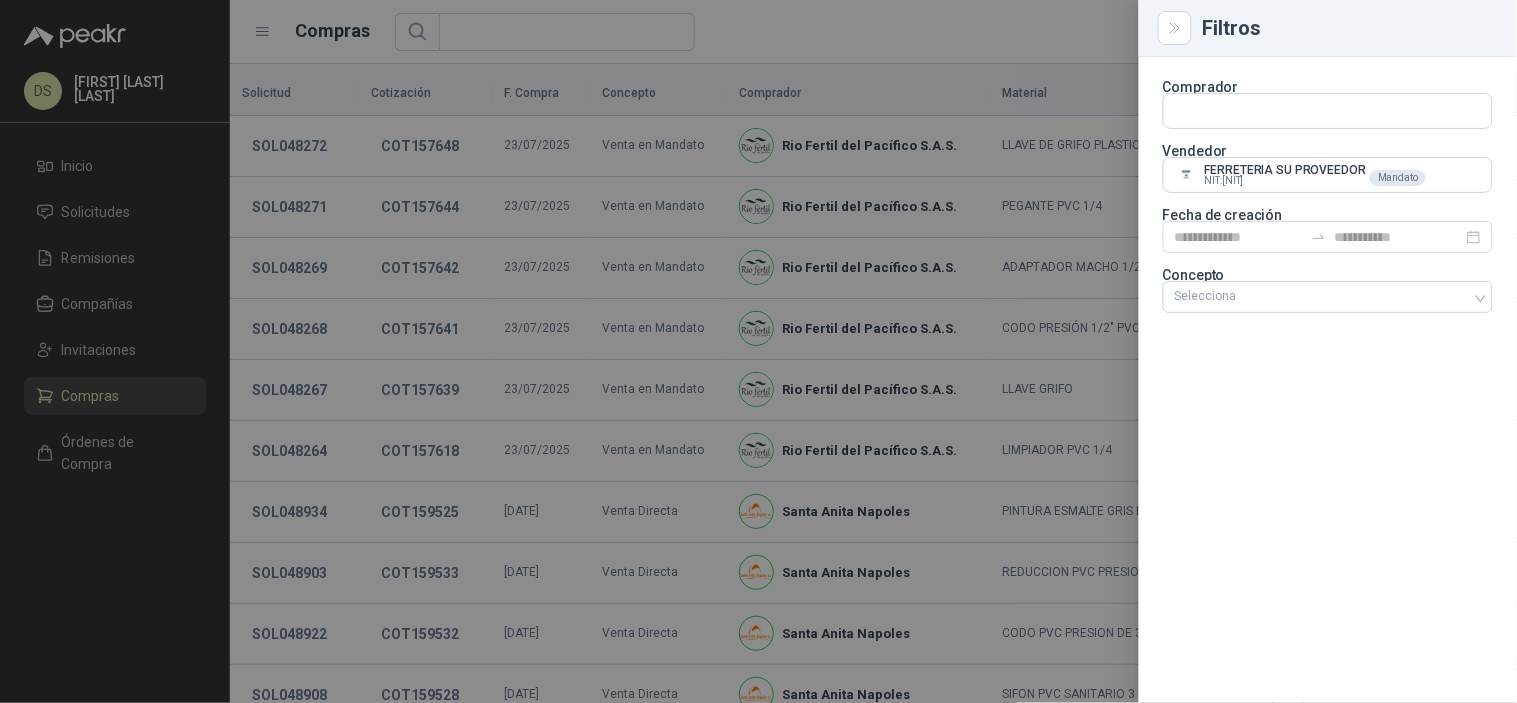 click at bounding box center [758, 351] 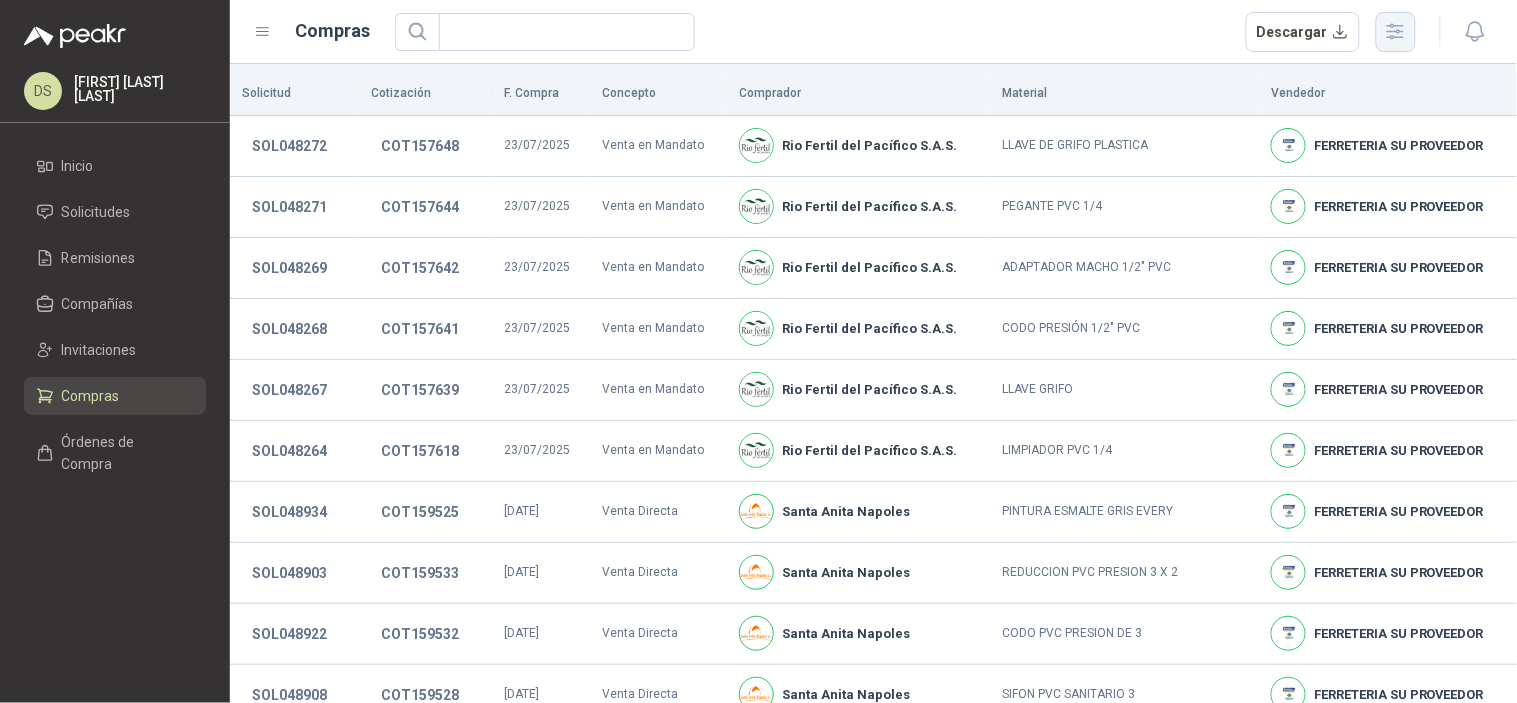 click 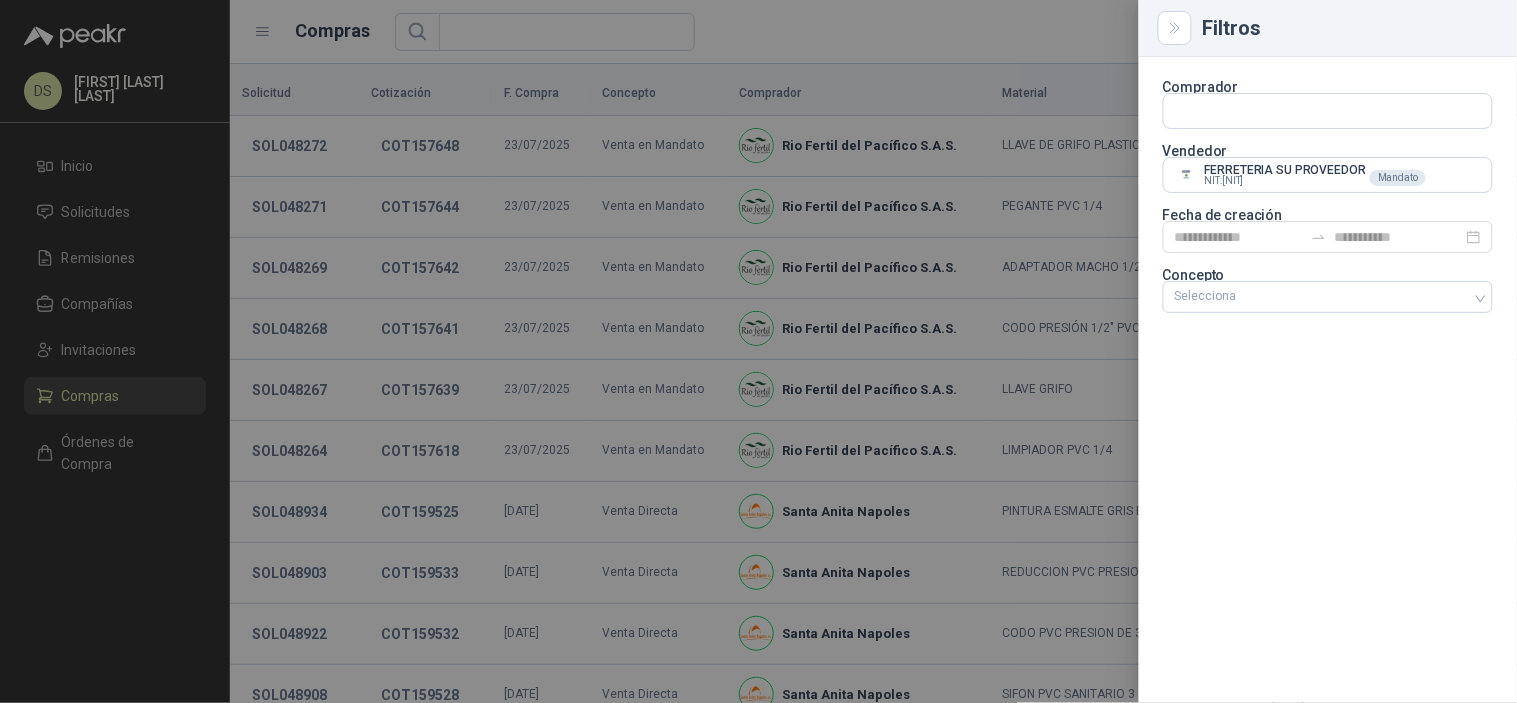 click at bounding box center (1328, 111) 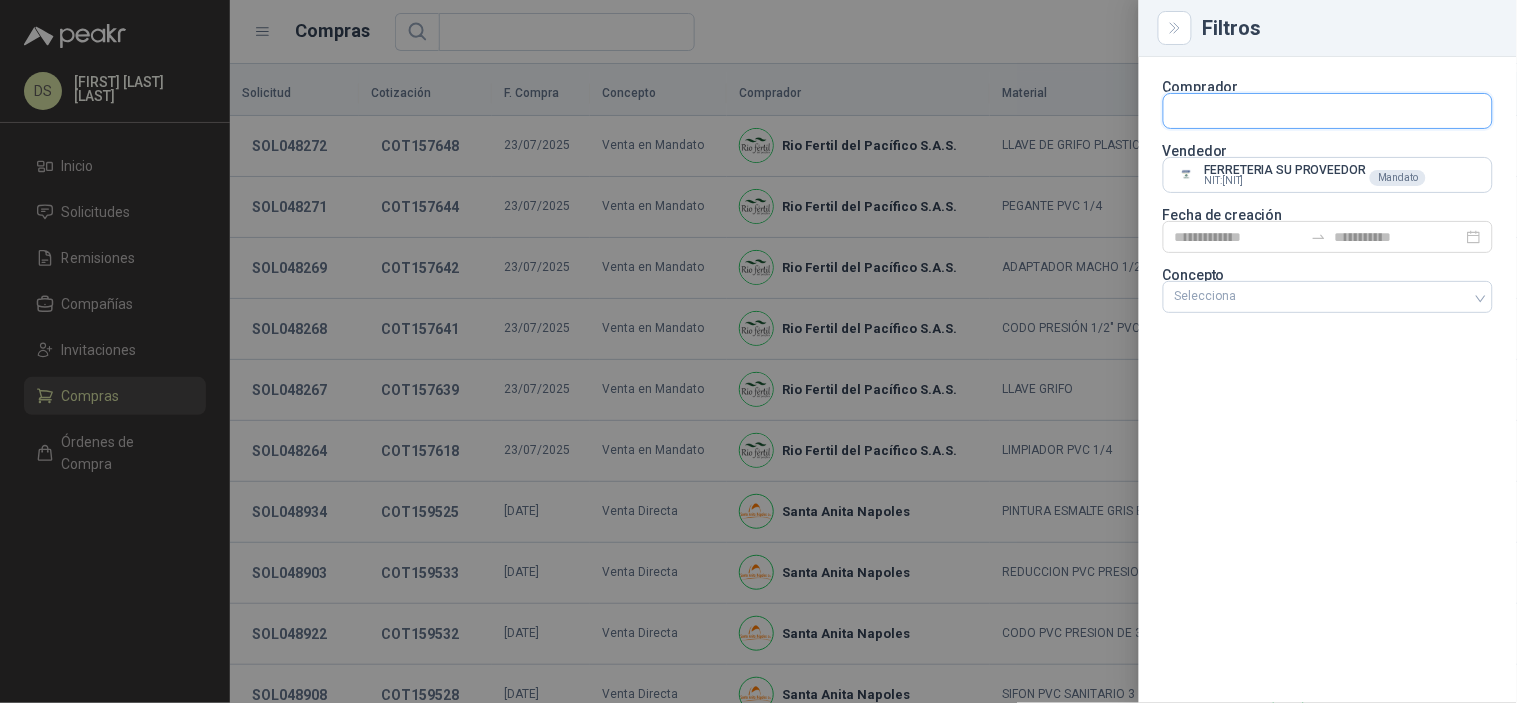 click at bounding box center [1328, 111] 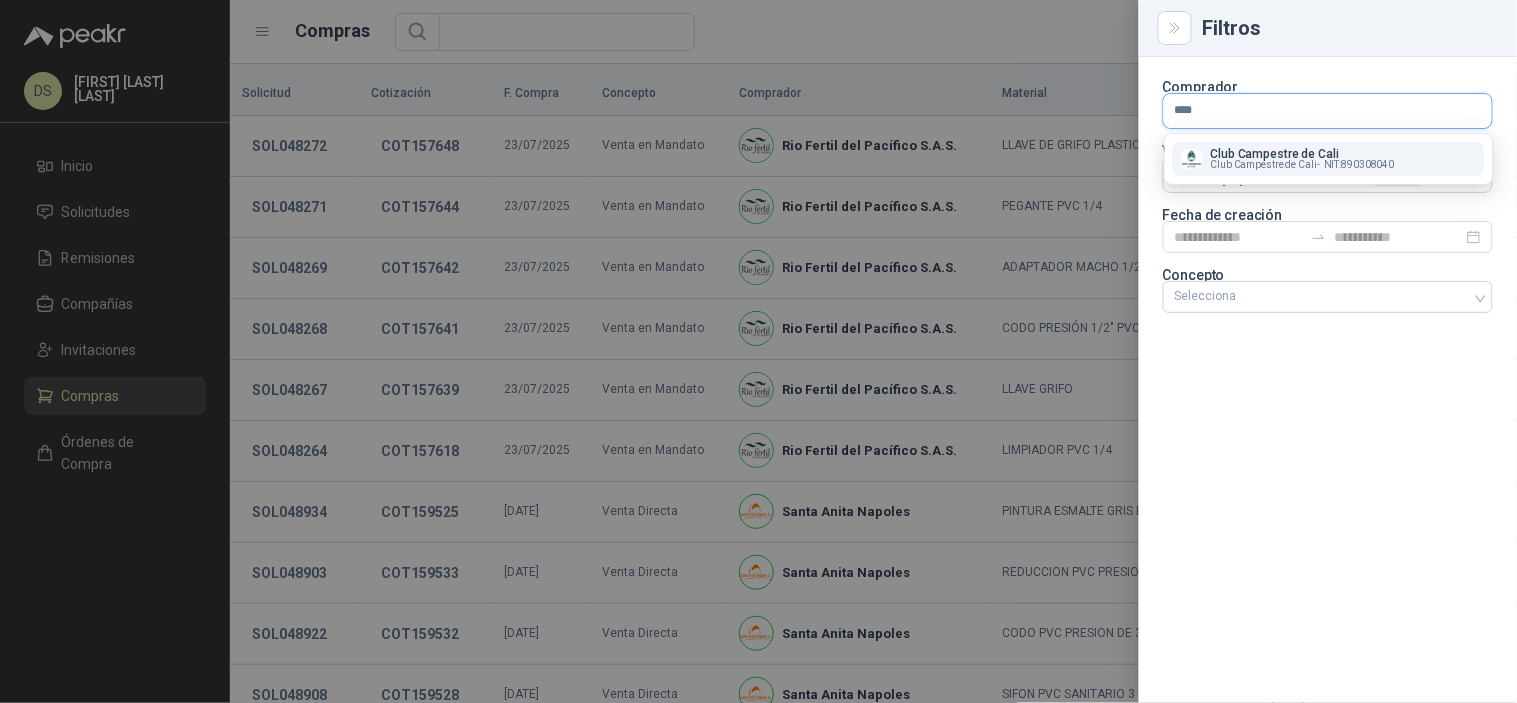 type on "****" 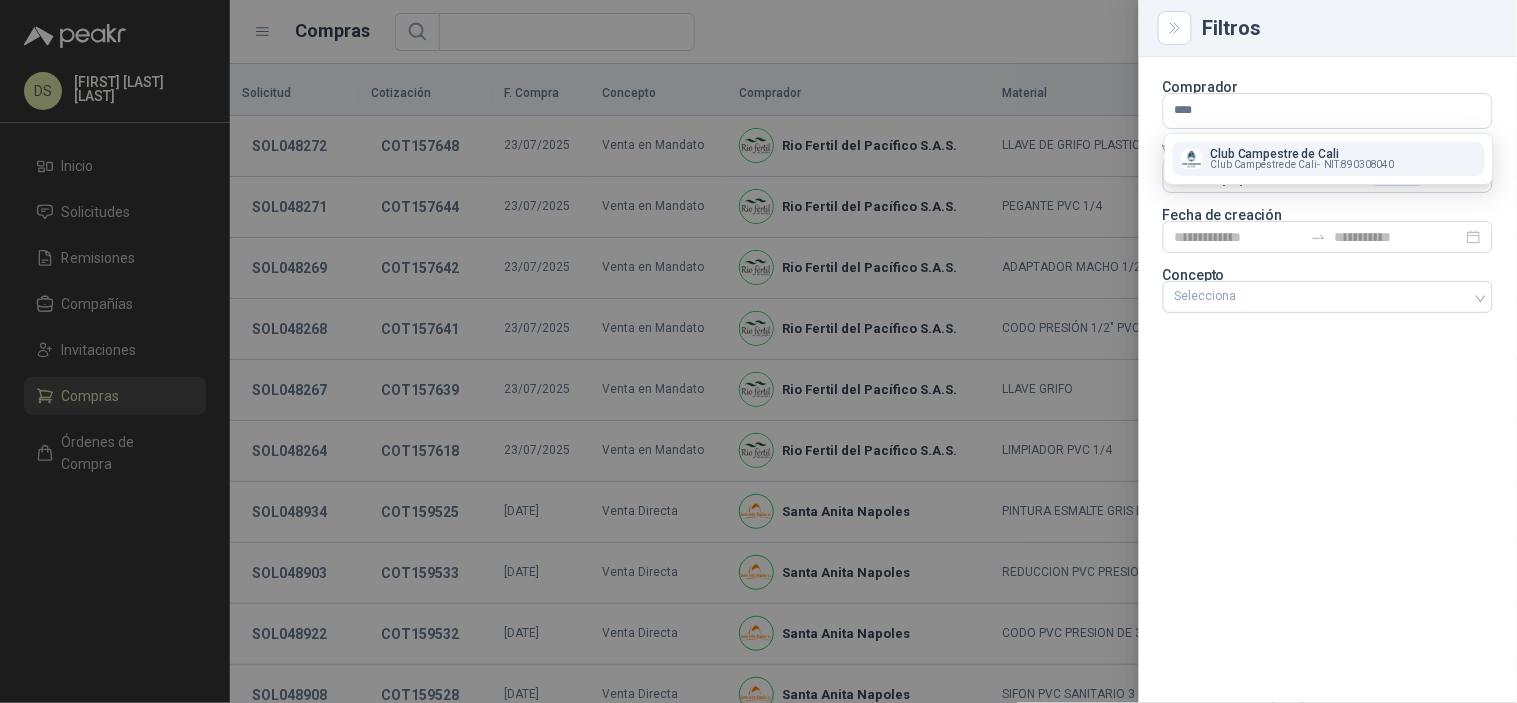 click on "Club Campestre de Cali  -" at bounding box center [1265, 165] 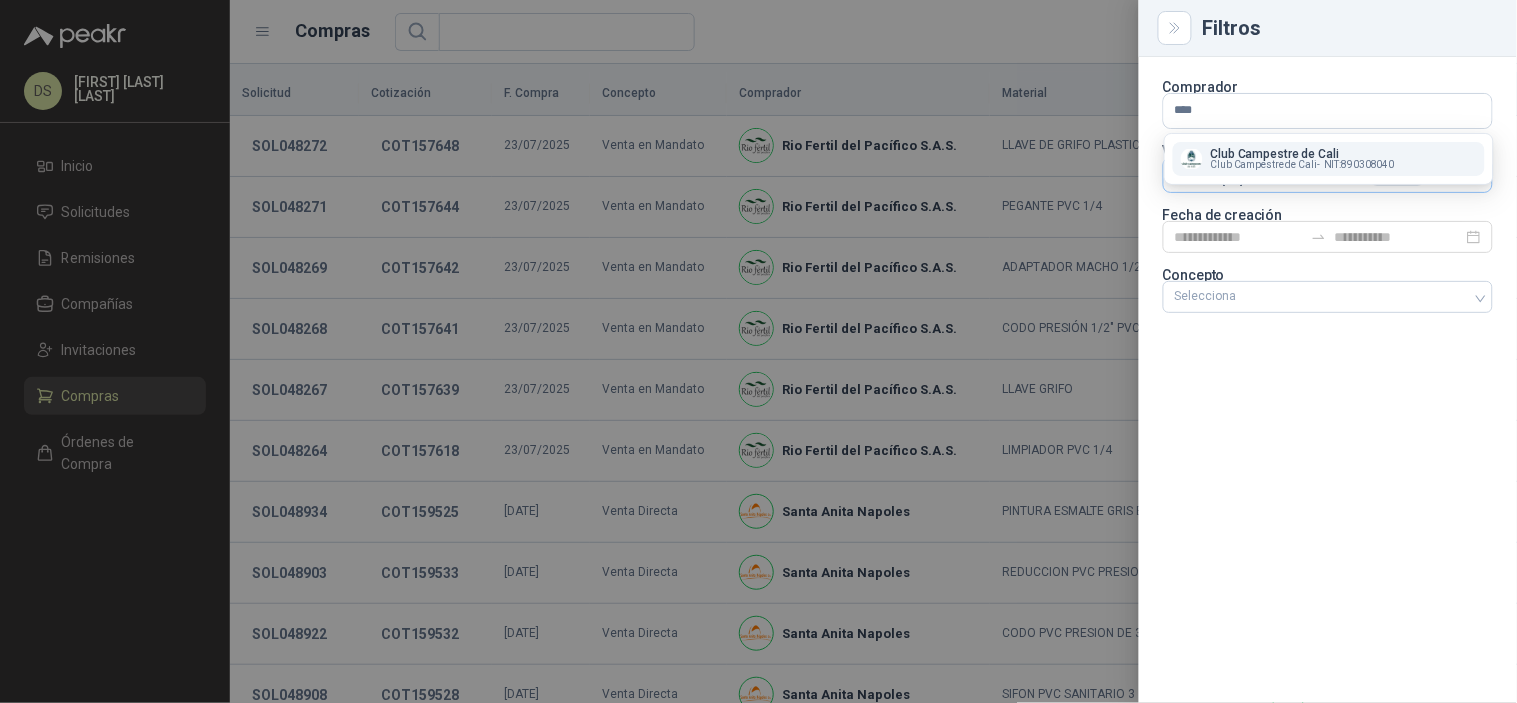 type 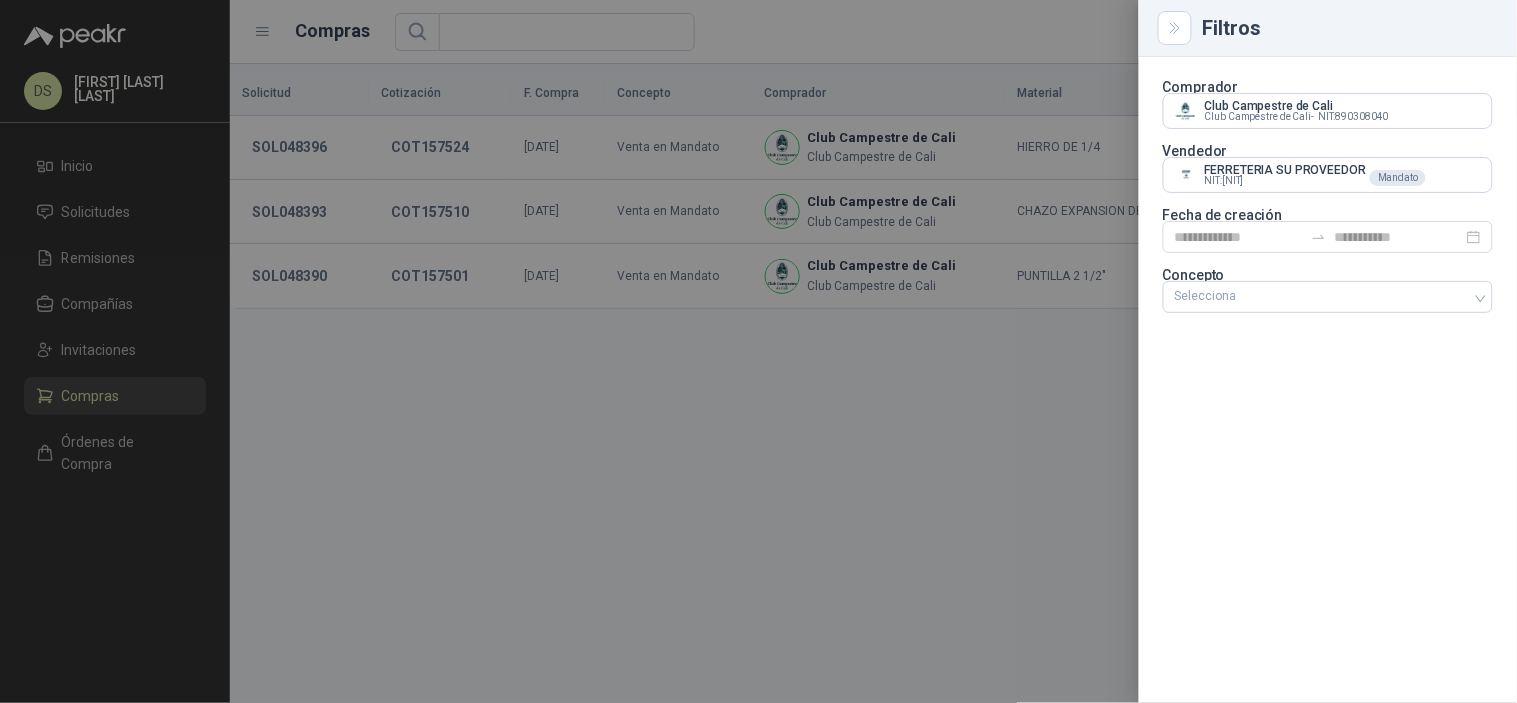 click at bounding box center [758, 351] 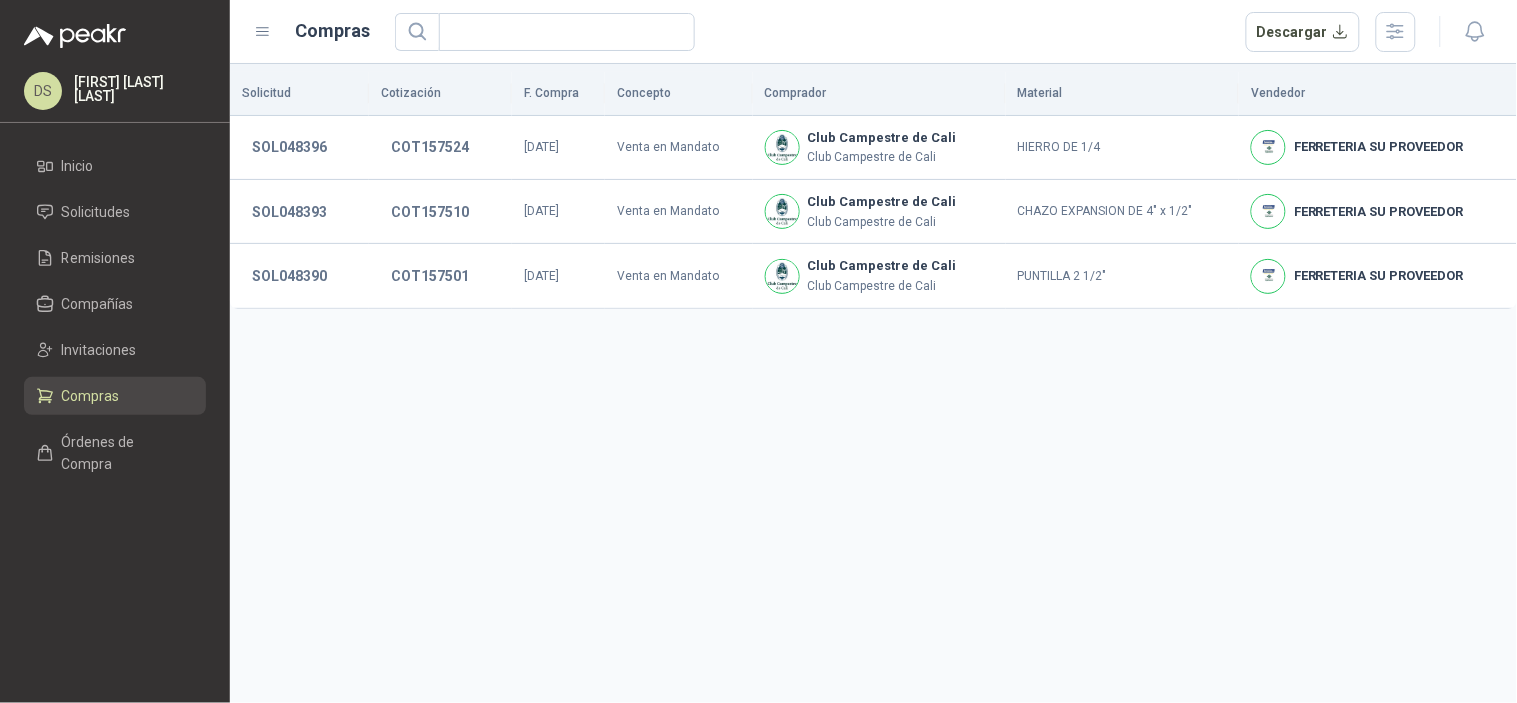 type 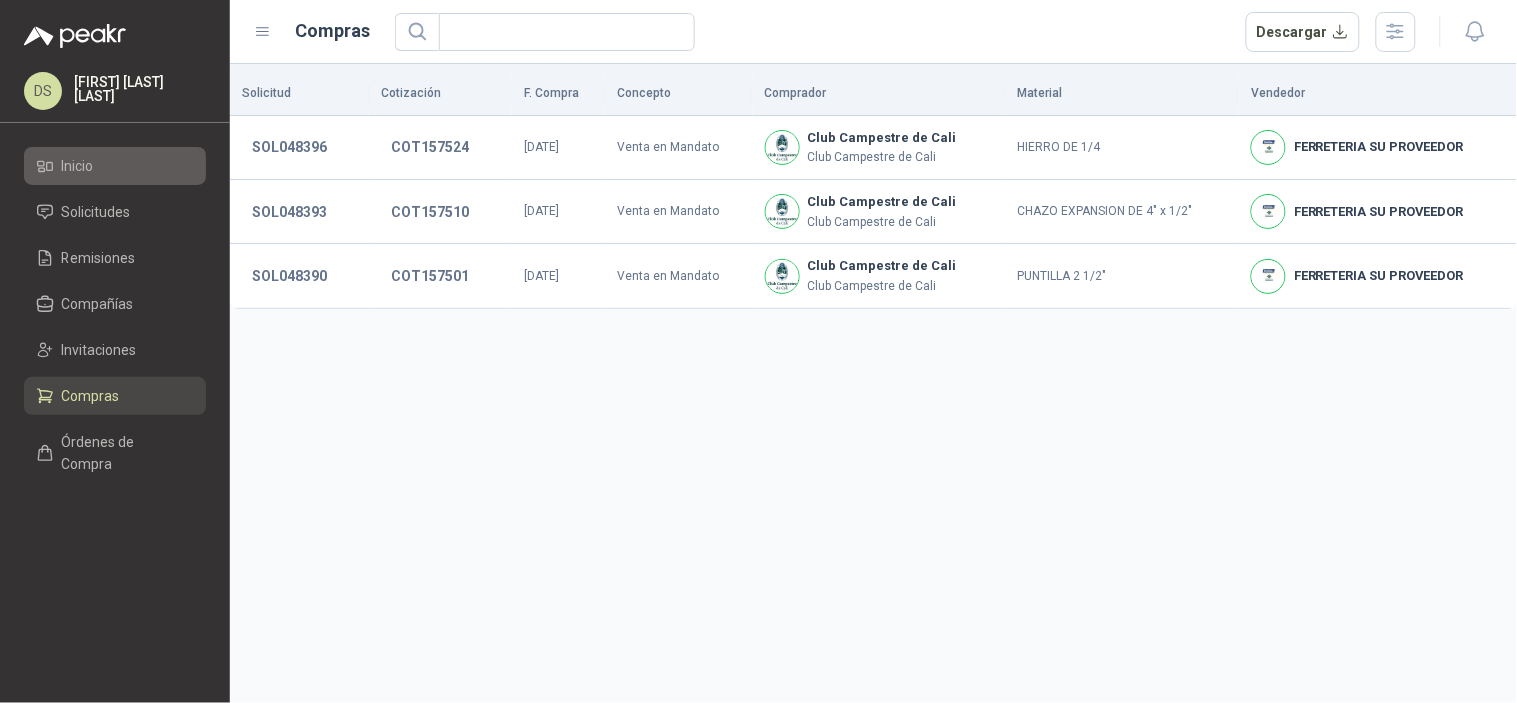 click 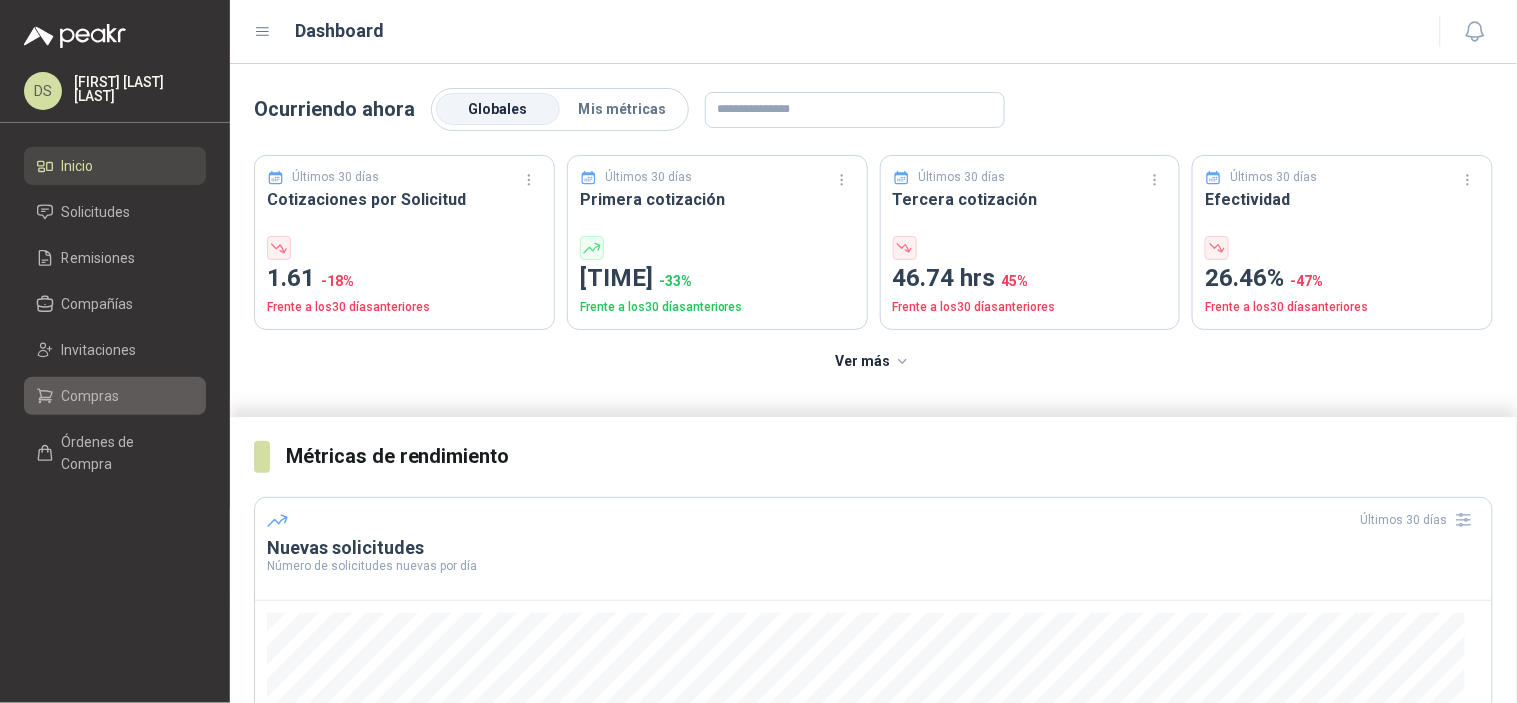click on "Compras" at bounding box center (91, 396) 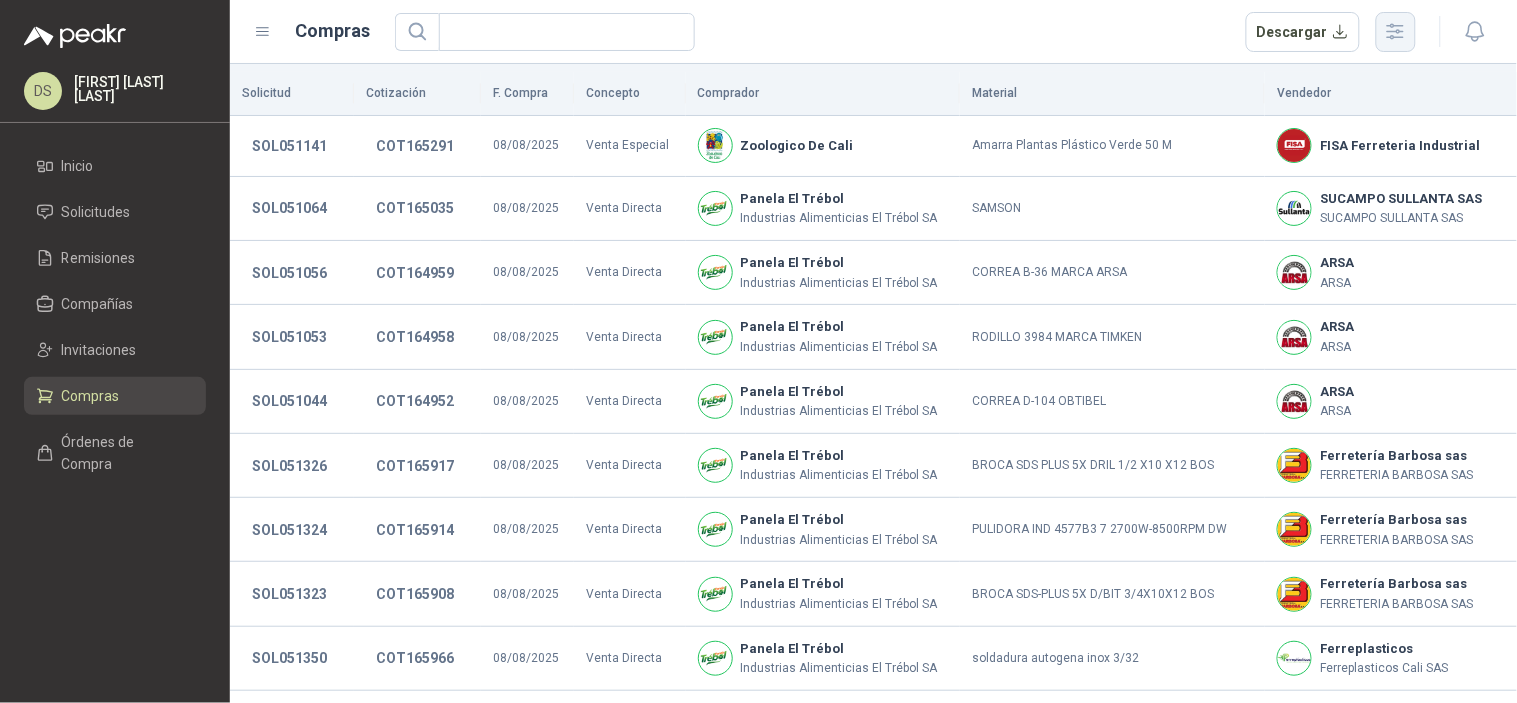 click at bounding box center [1396, 32] 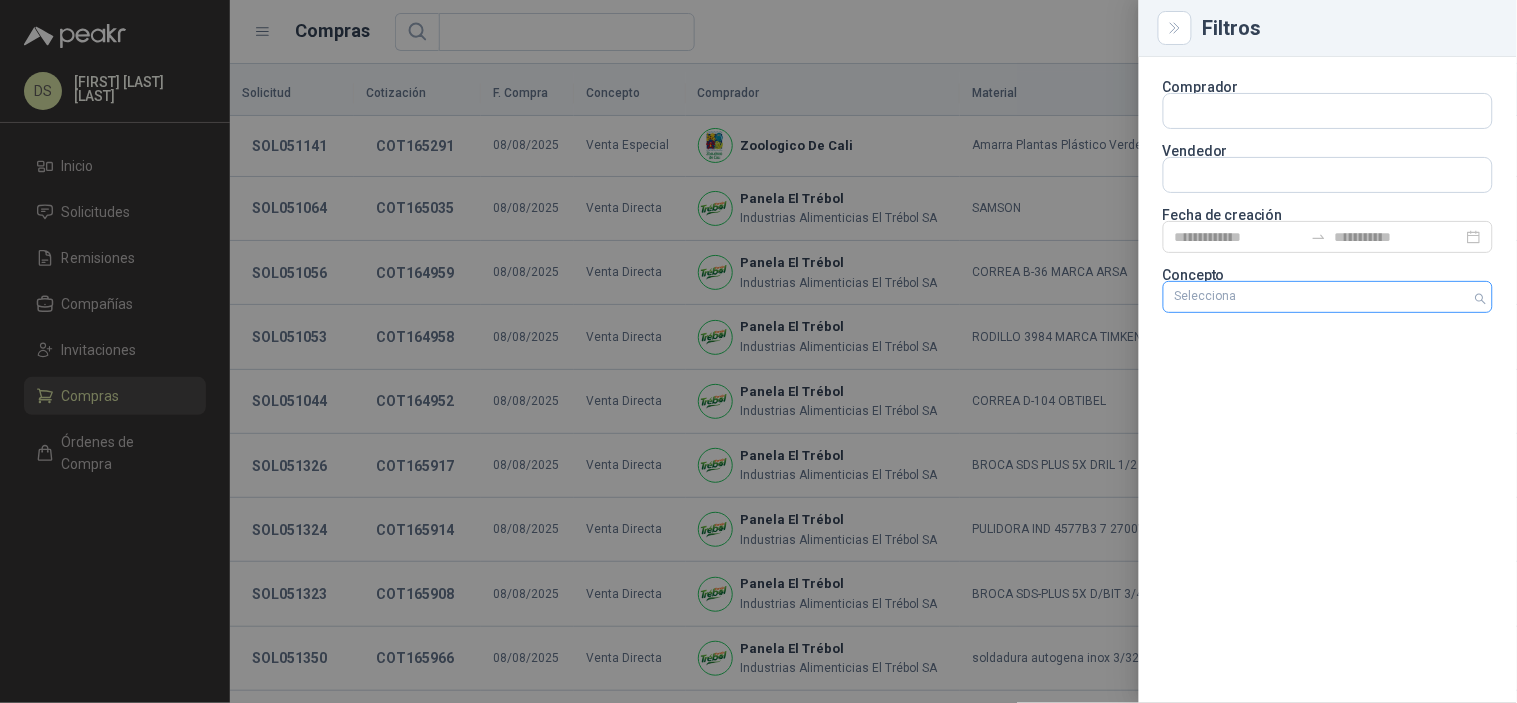 click on "Selecciona" at bounding box center [1328, 297] 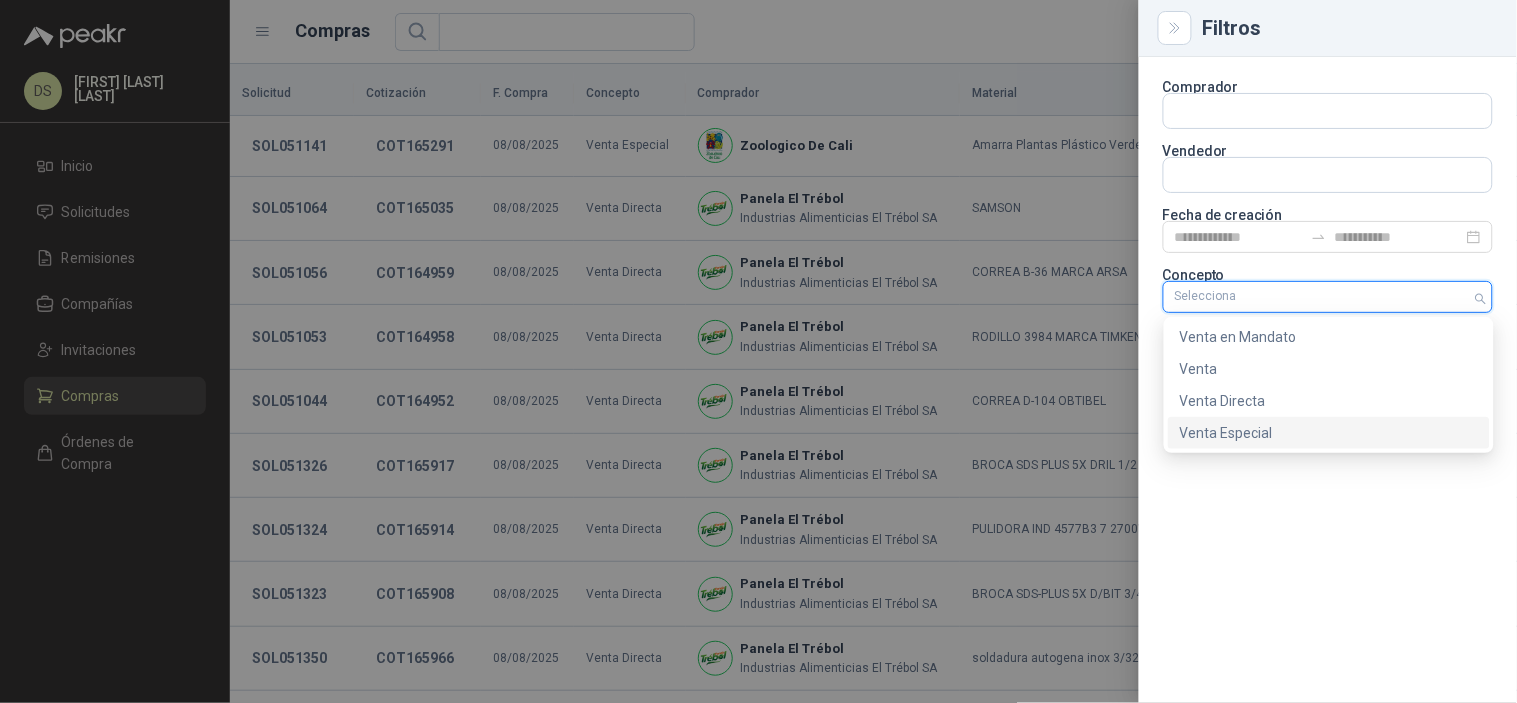 click on "Venta Especial" at bounding box center (1329, 433) 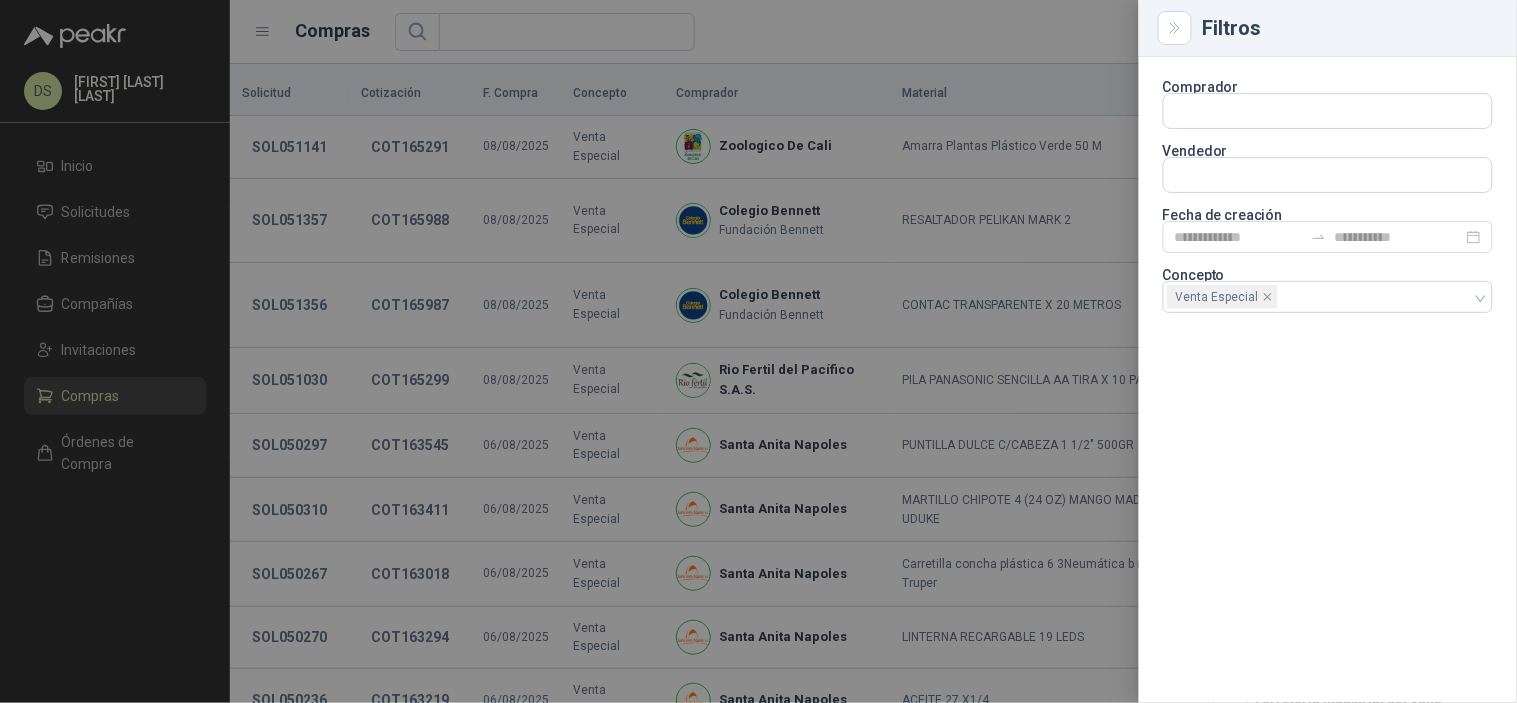 click at bounding box center (758, 351) 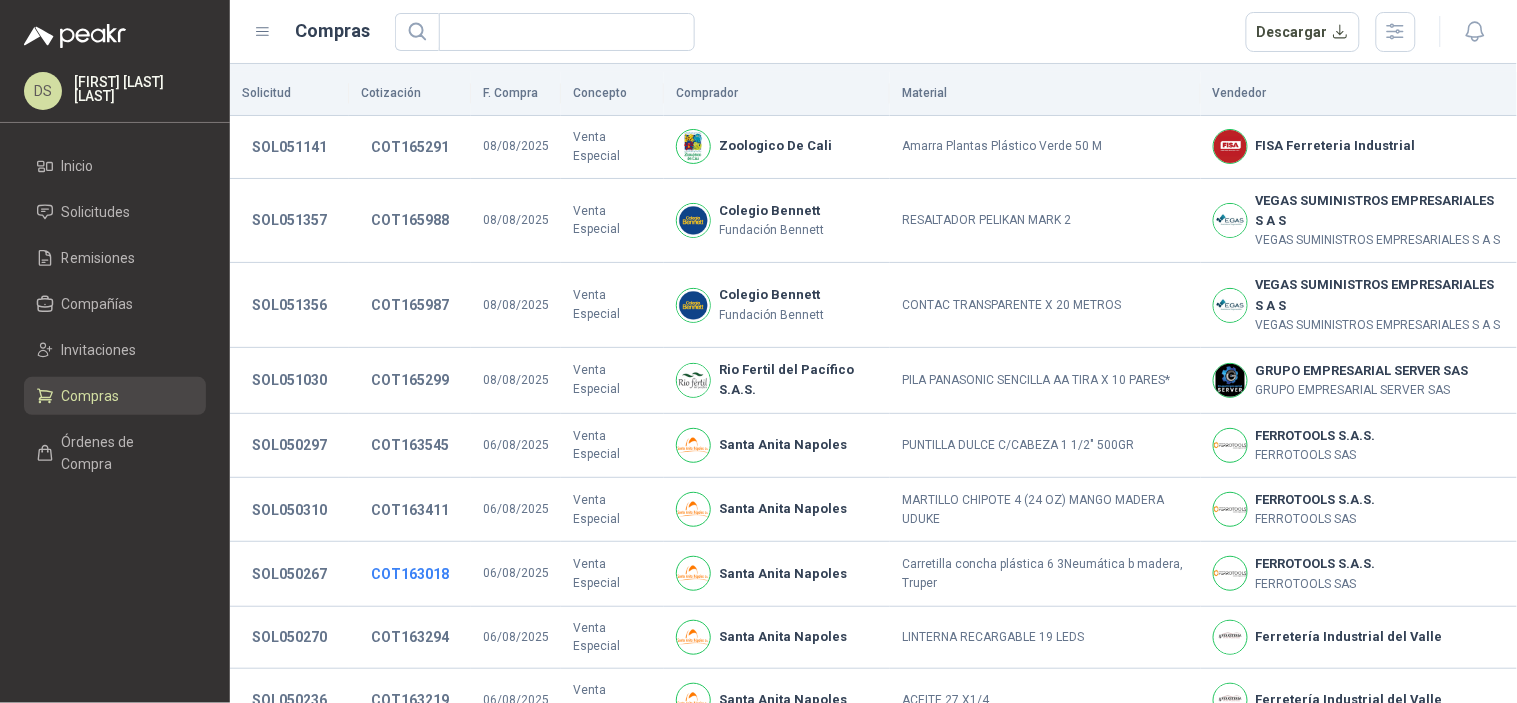 type 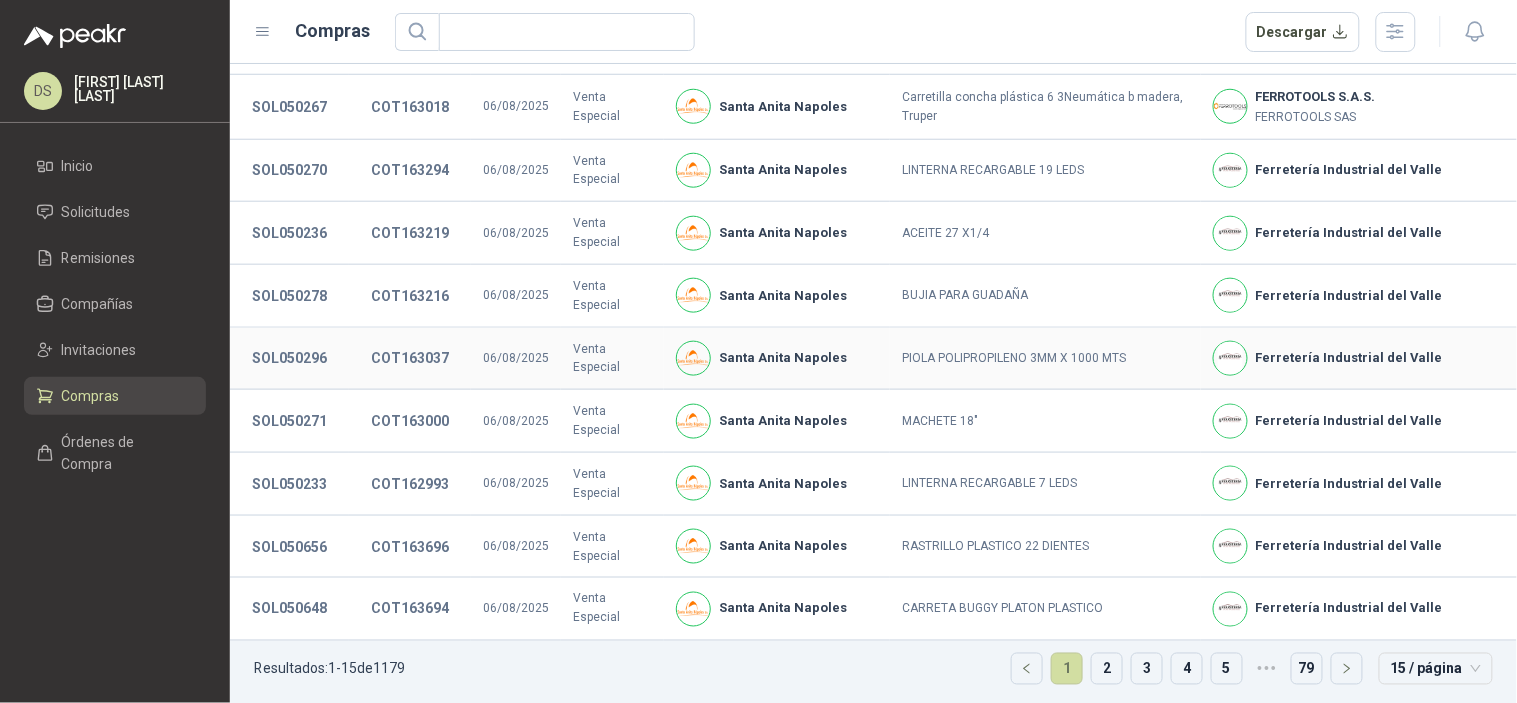 scroll, scrollTop: 474, scrollLeft: 0, axis: vertical 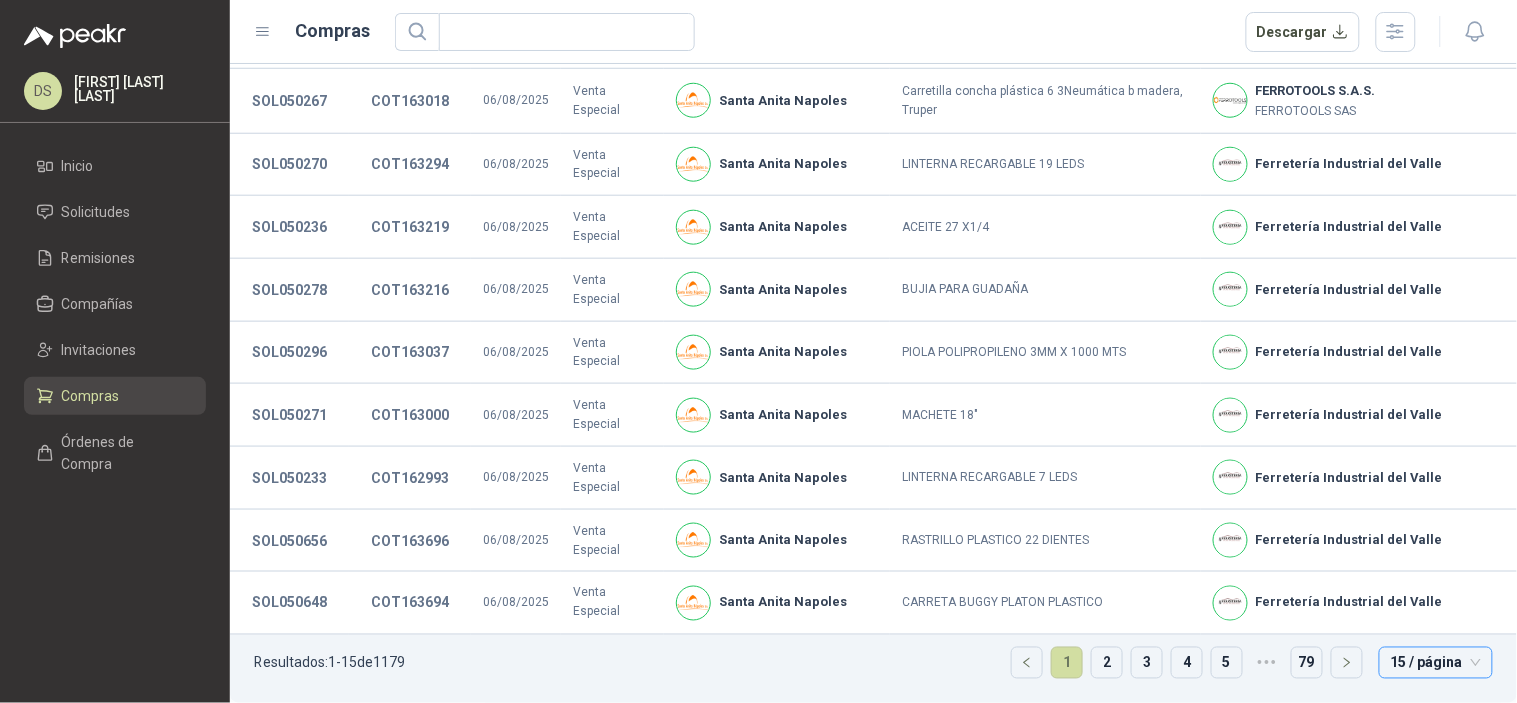 click on "15 / página" at bounding box center [1436, 663] 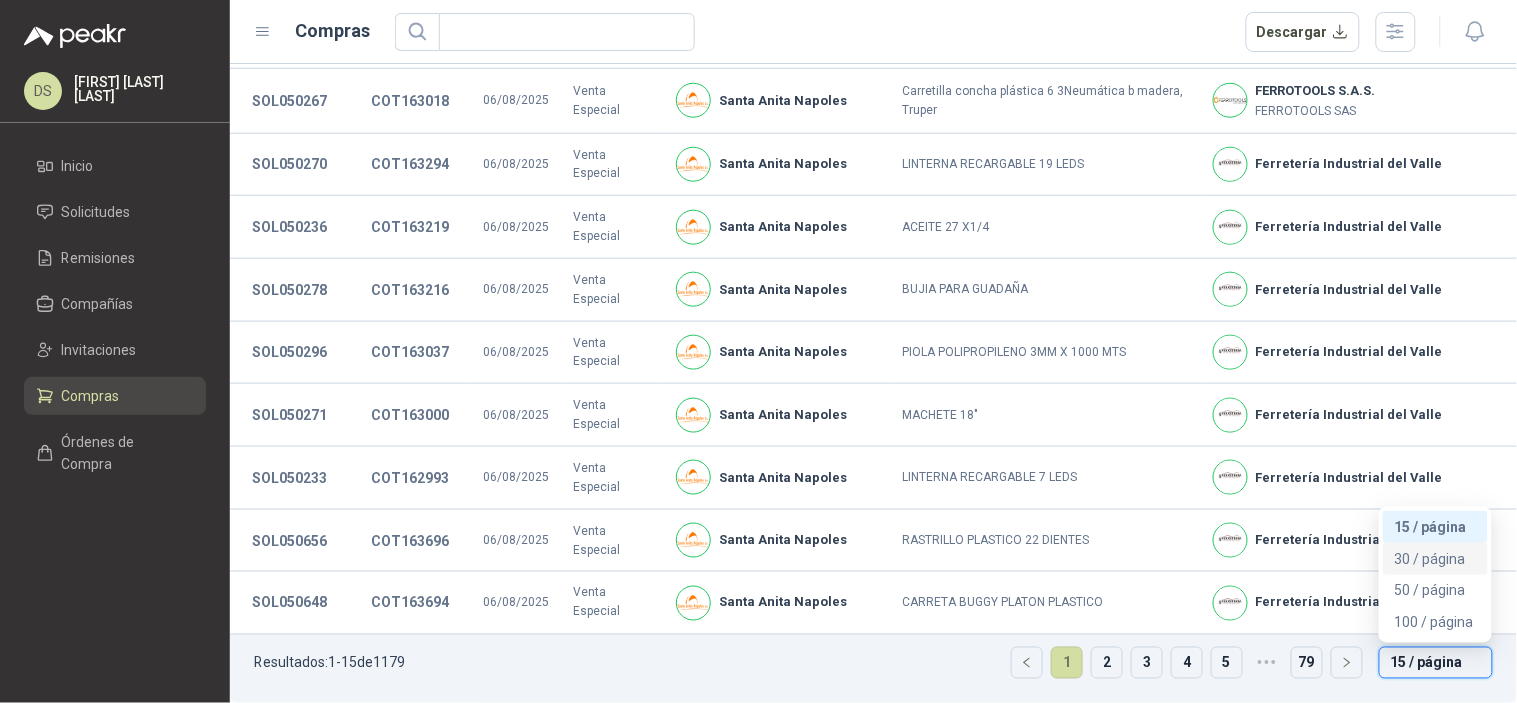 click on "30 / página" at bounding box center (1435, 559) 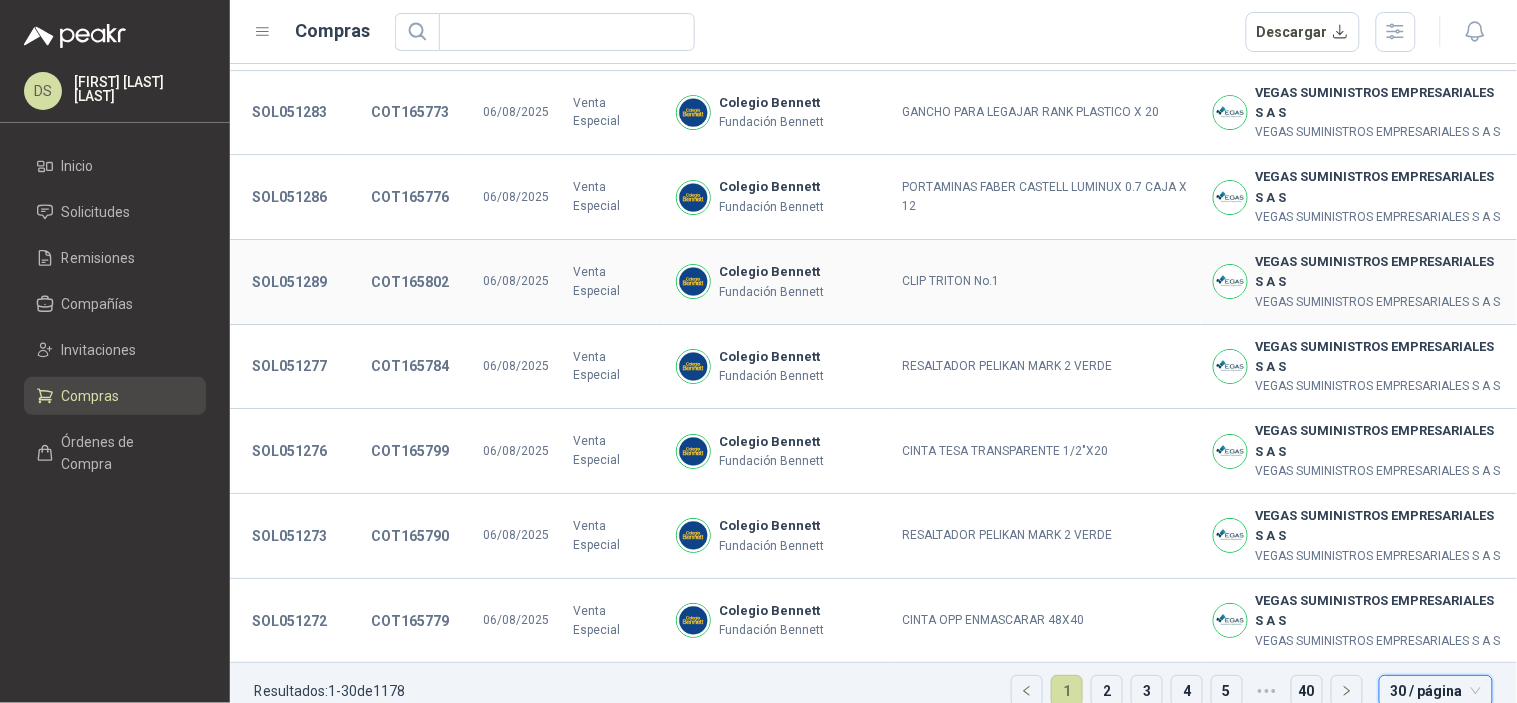 scroll, scrollTop: 1746, scrollLeft: 0, axis: vertical 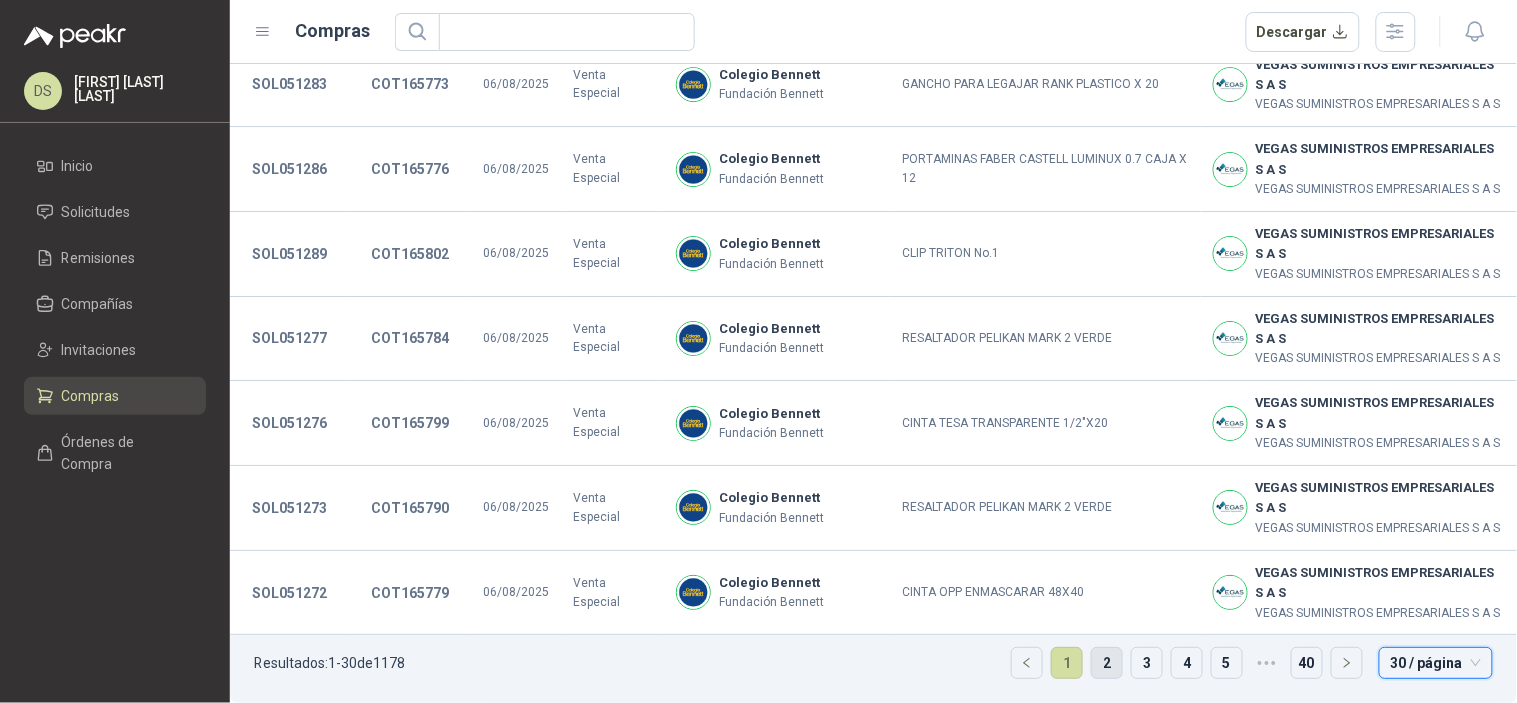 click on "2" at bounding box center (1107, 663) 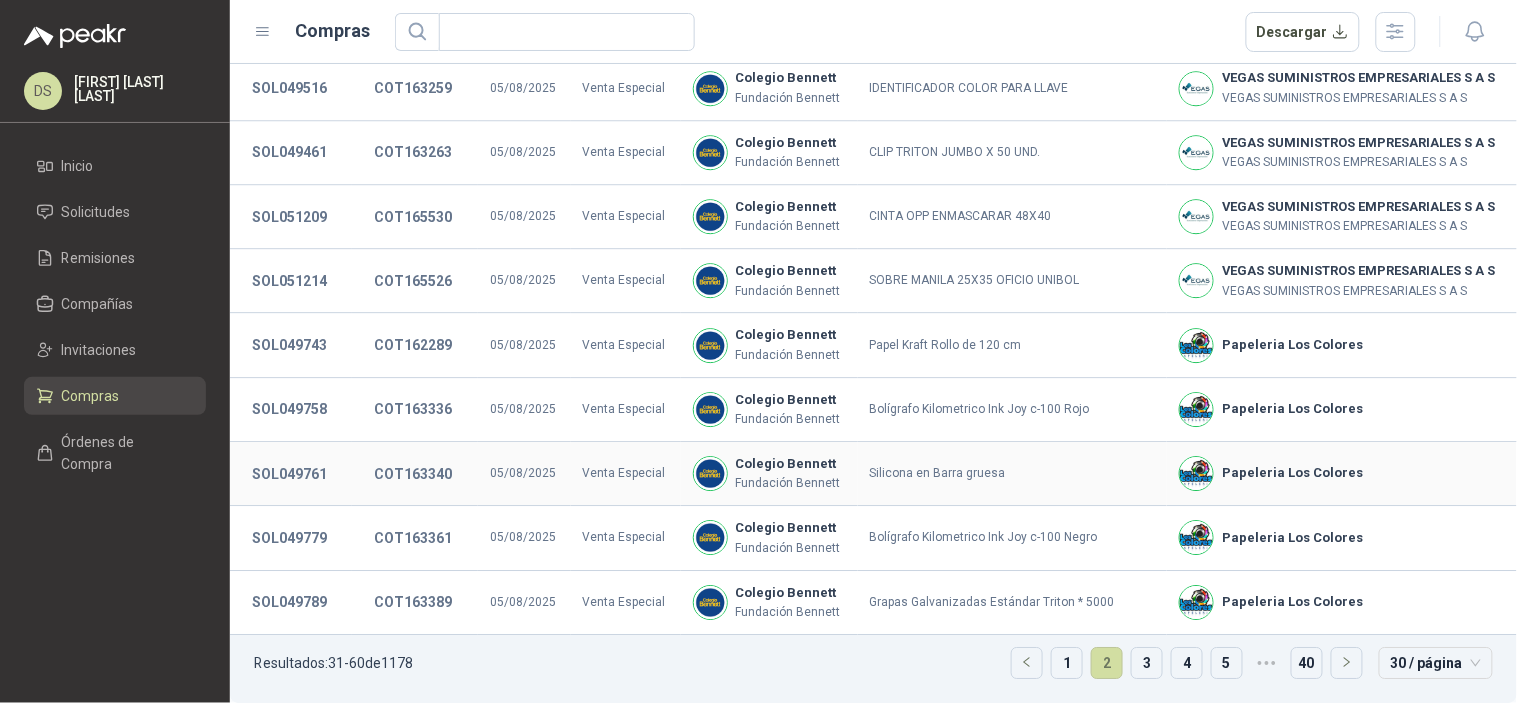 scroll, scrollTop: 1264, scrollLeft: 0, axis: vertical 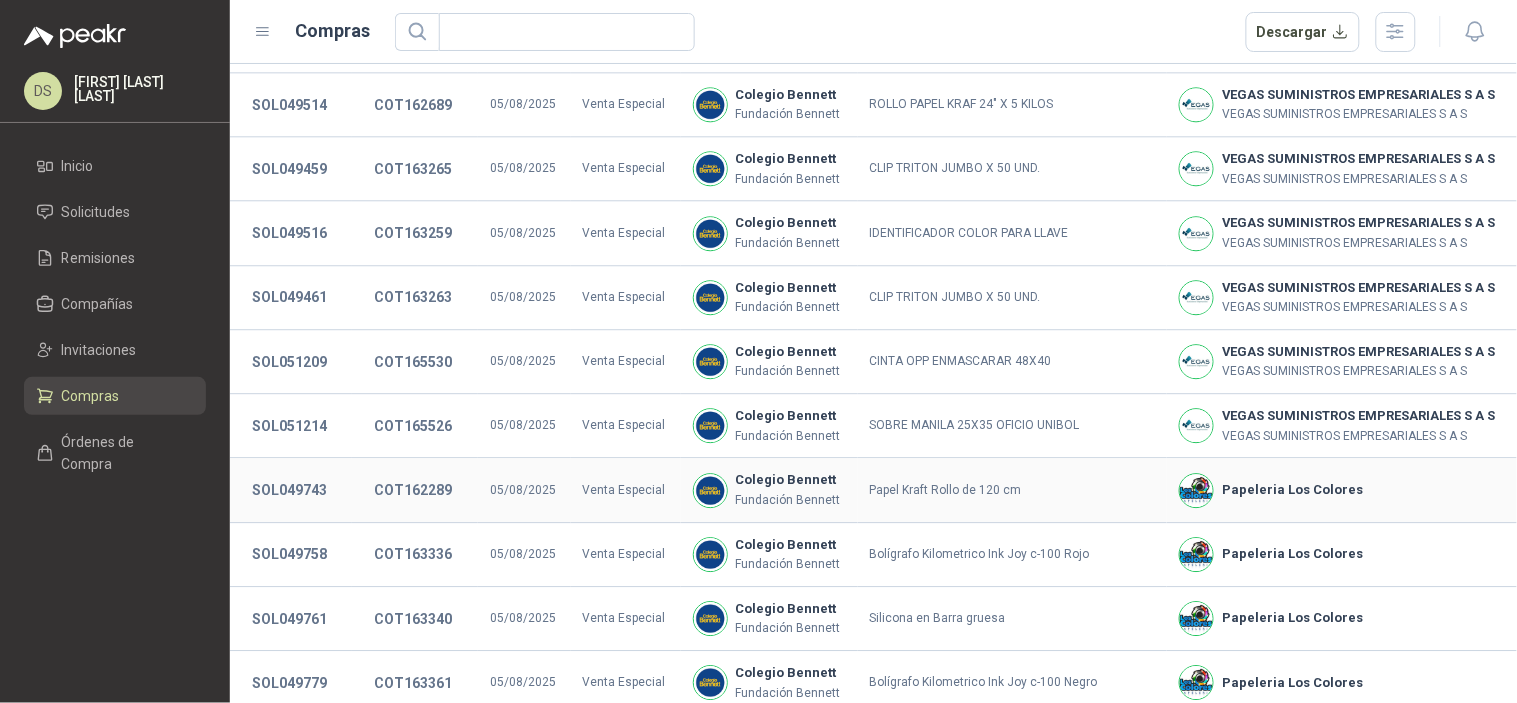 type 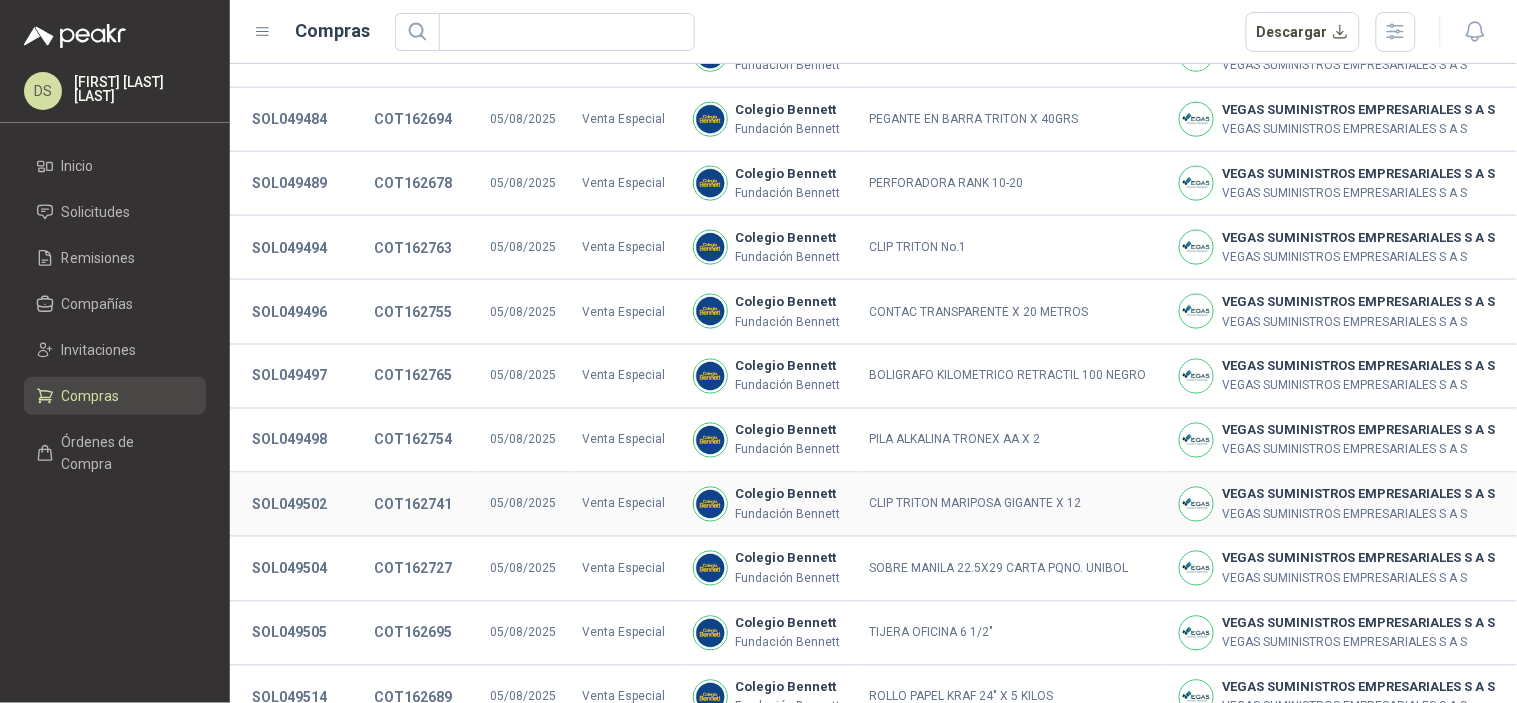 scroll, scrollTop: 0, scrollLeft: 0, axis: both 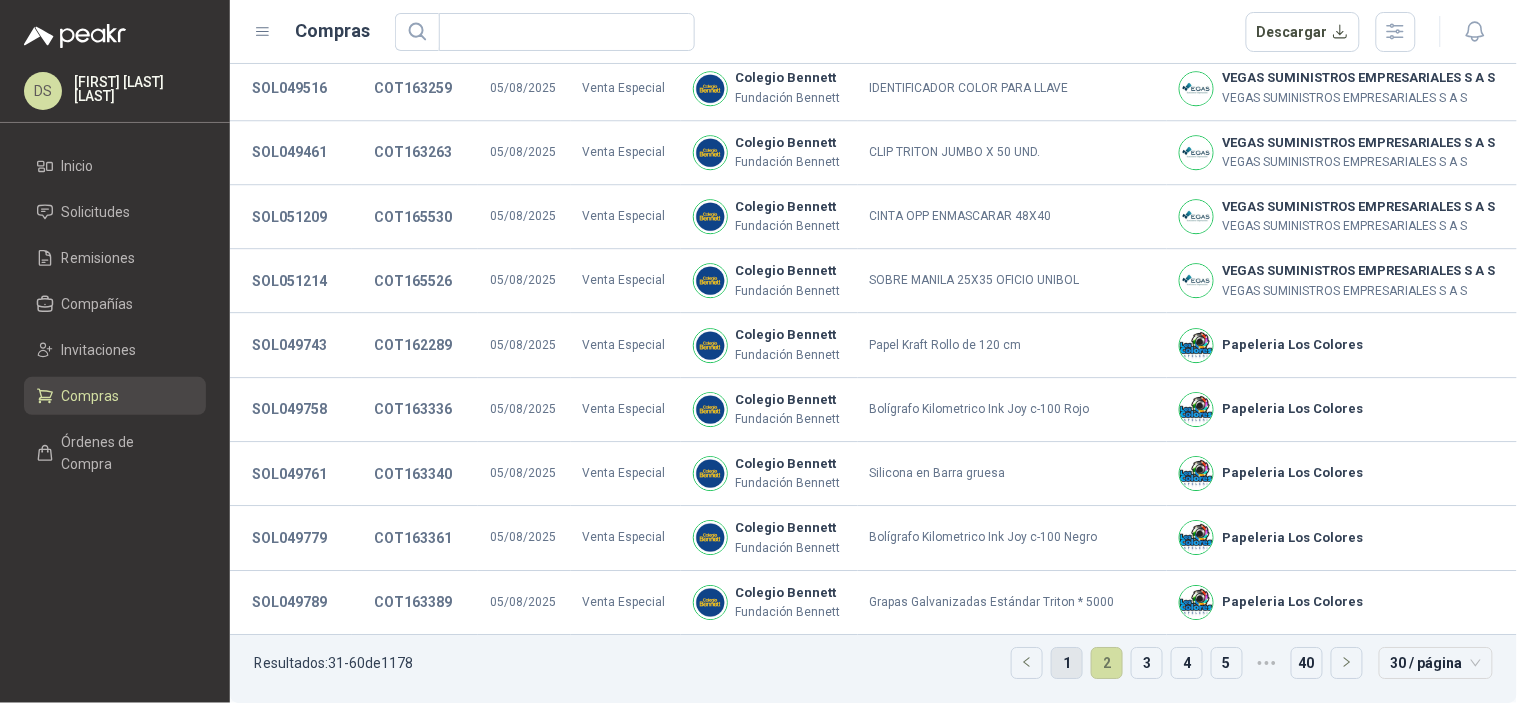 click on "1" at bounding box center (1067, 663) 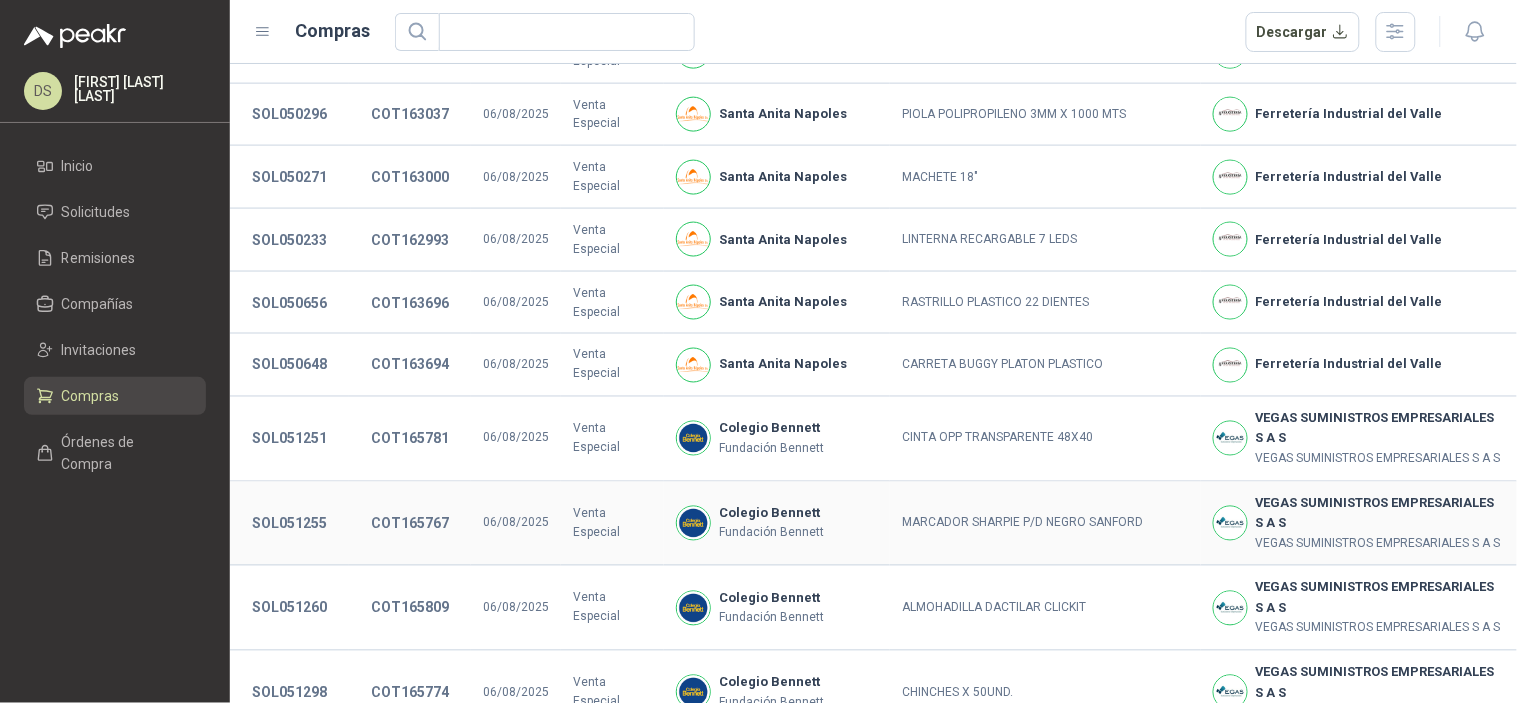 scroll, scrollTop: 710, scrollLeft: 0, axis: vertical 